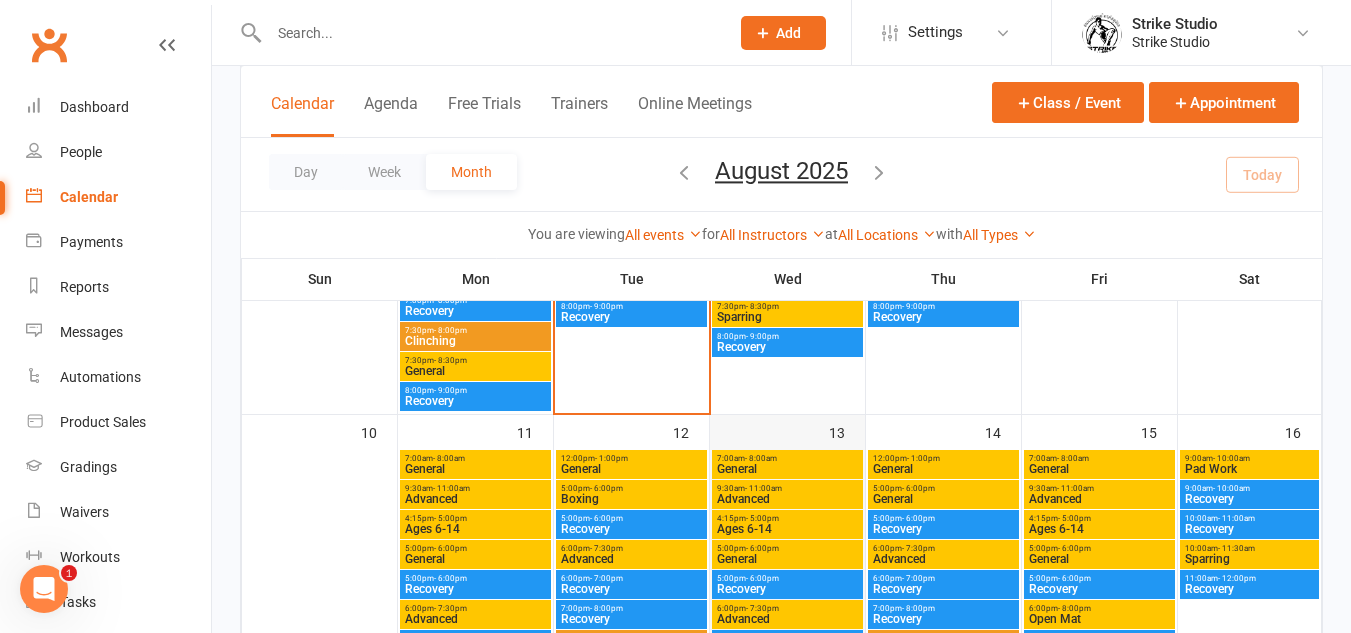 scroll, scrollTop: 800, scrollLeft: 0, axis: vertical 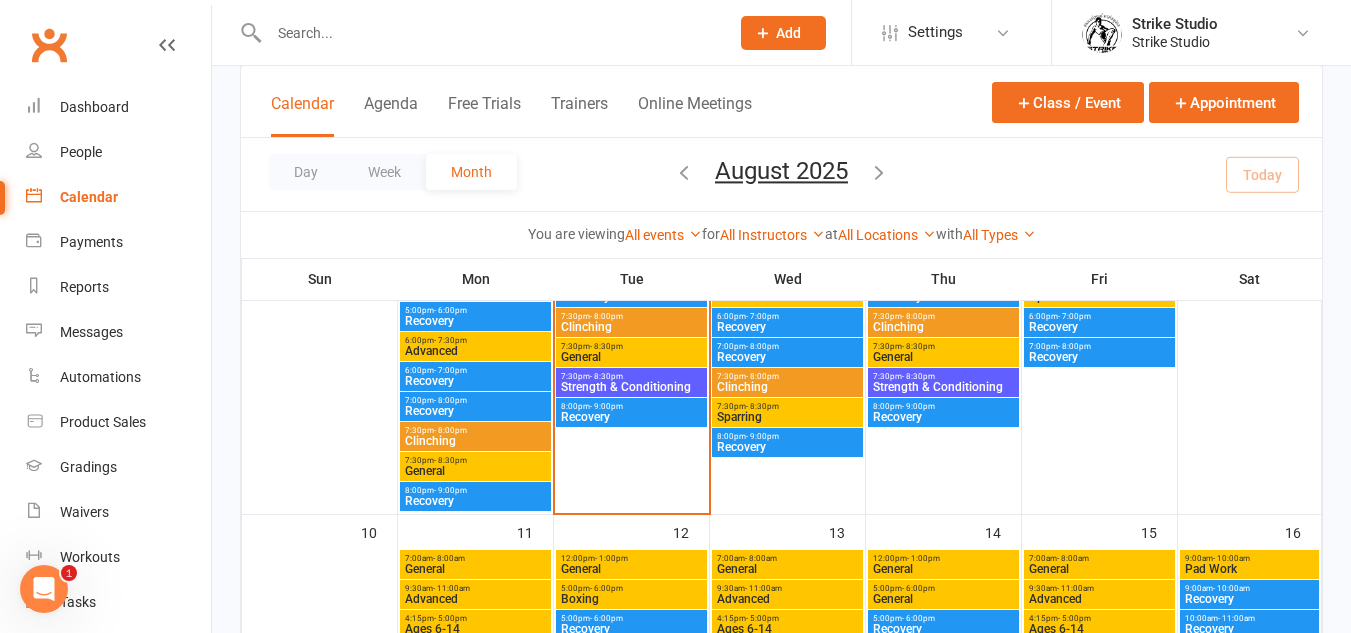 click on "7:30pm  - 8:30pm" at bounding box center [631, 346] 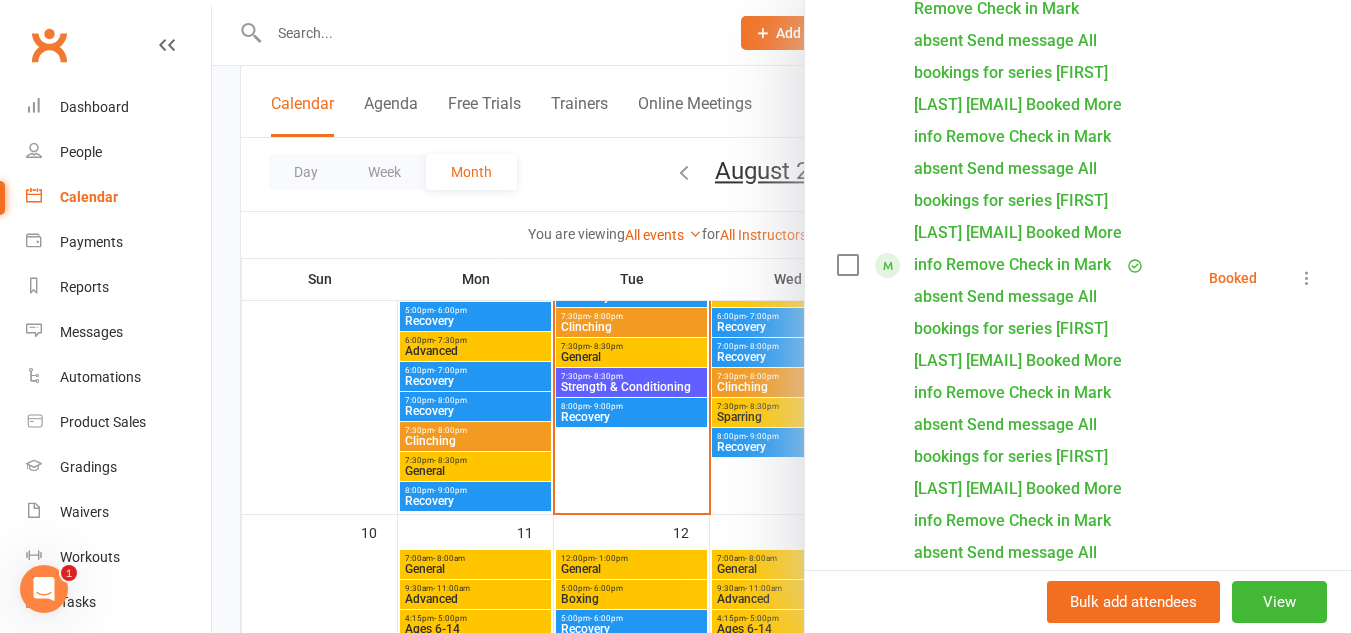 scroll, scrollTop: 700, scrollLeft: 0, axis: vertical 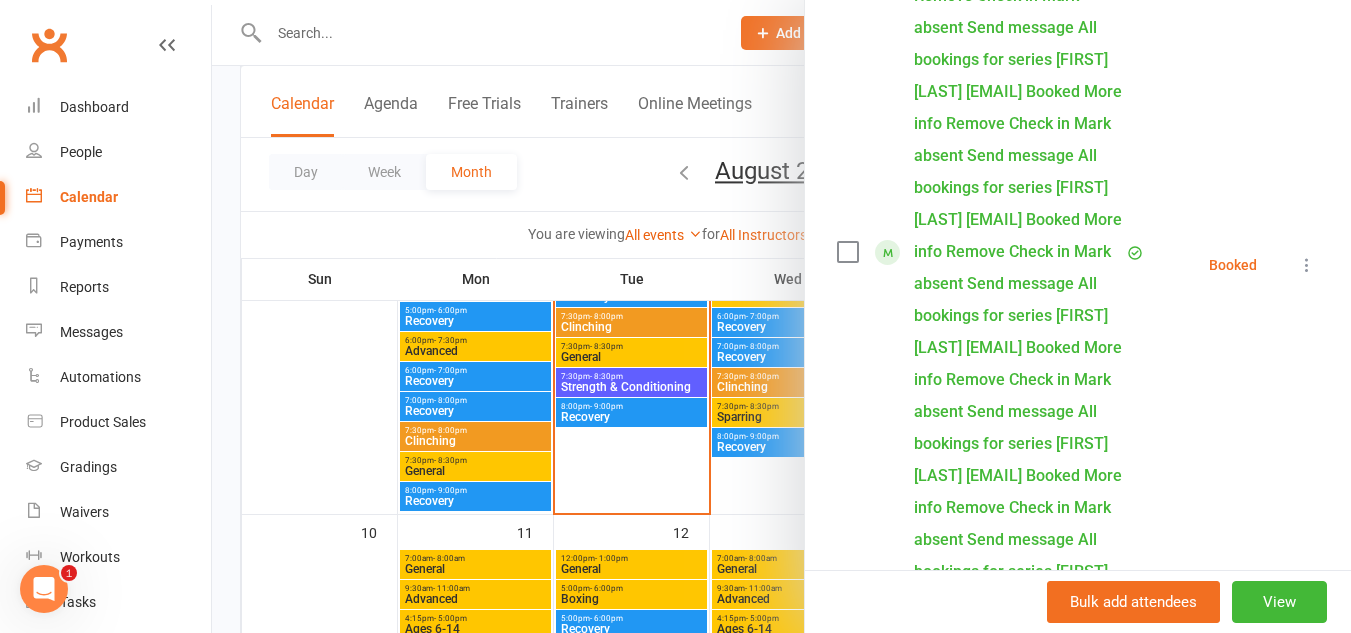 click at bounding box center (781, 316) 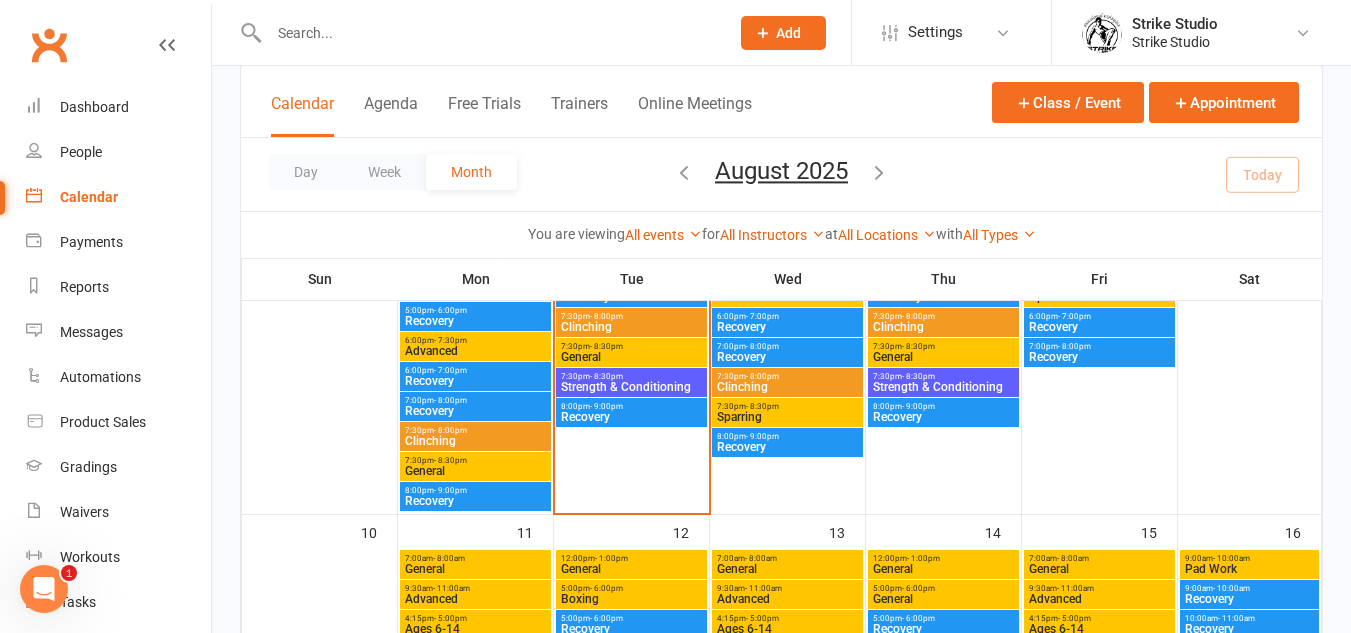 click at bounding box center [489, 33] 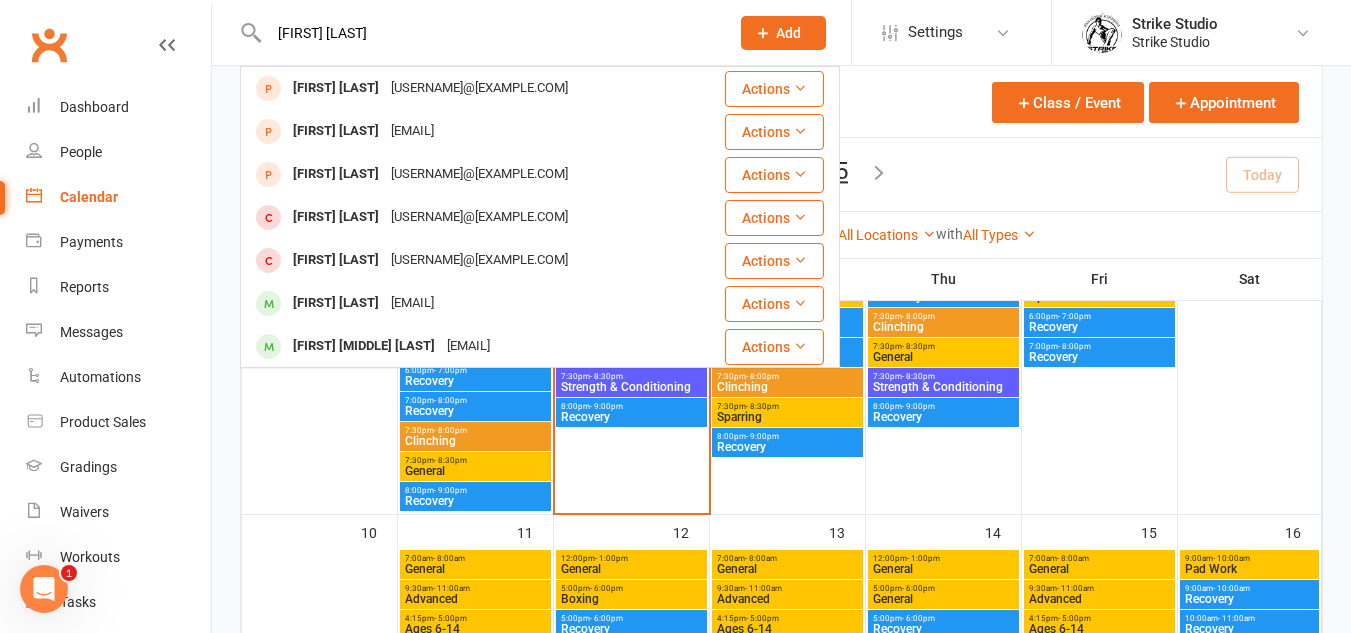 type on "[FIRST] [LAST]" 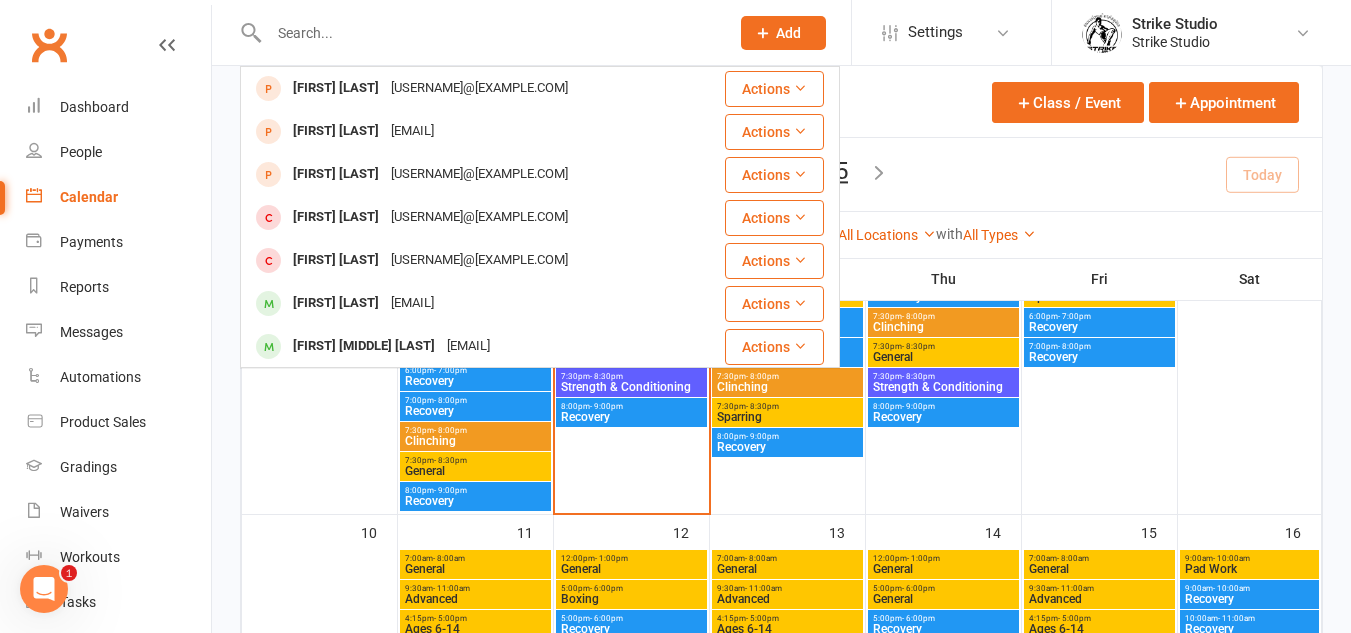 click on "Loading" at bounding box center (0, 0) 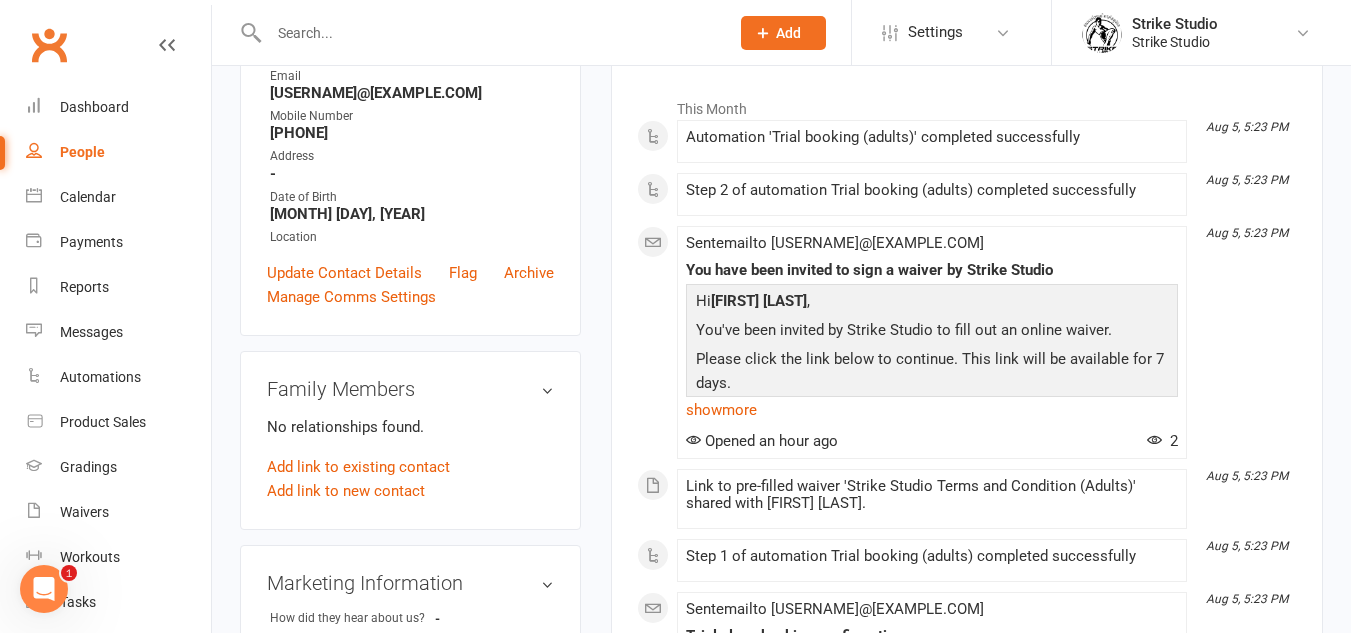 scroll, scrollTop: 100, scrollLeft: 0, axis: vertical 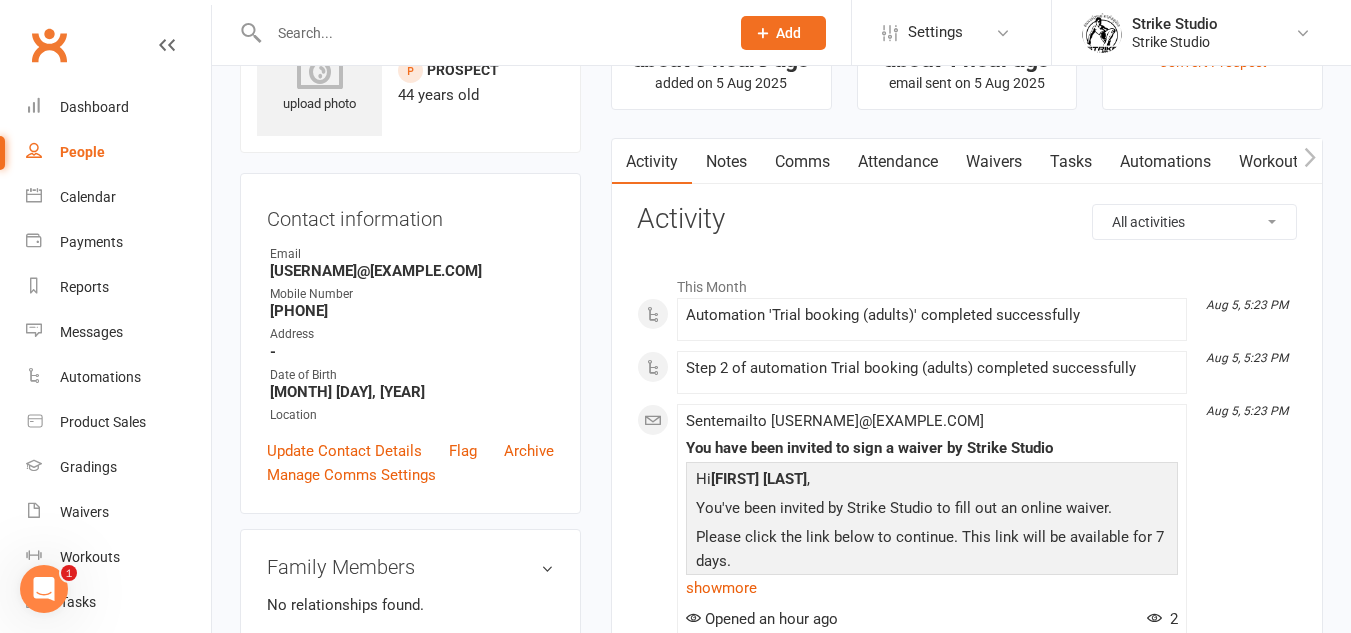 click on "Waivers" at bounding box center (994, 162) 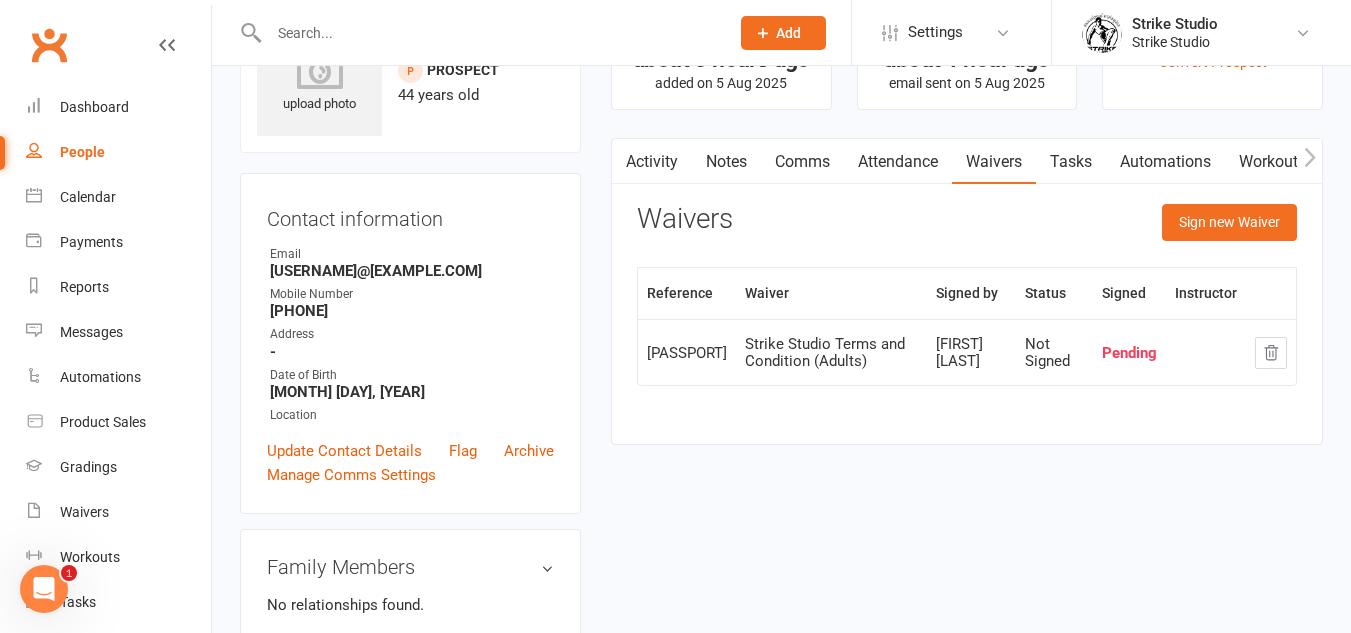 click on "Activity" at bounding box center (652, 162) 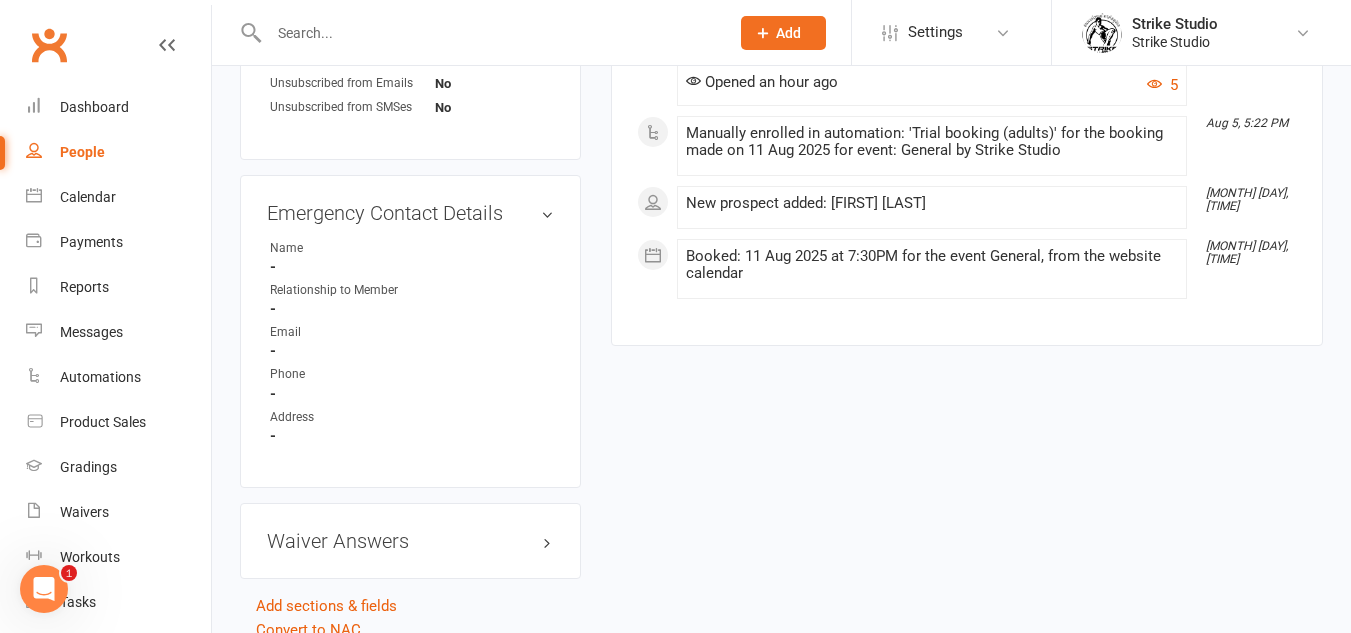 scroll, scrollTop: 1091, scrollLeft: 0, axis: vertical 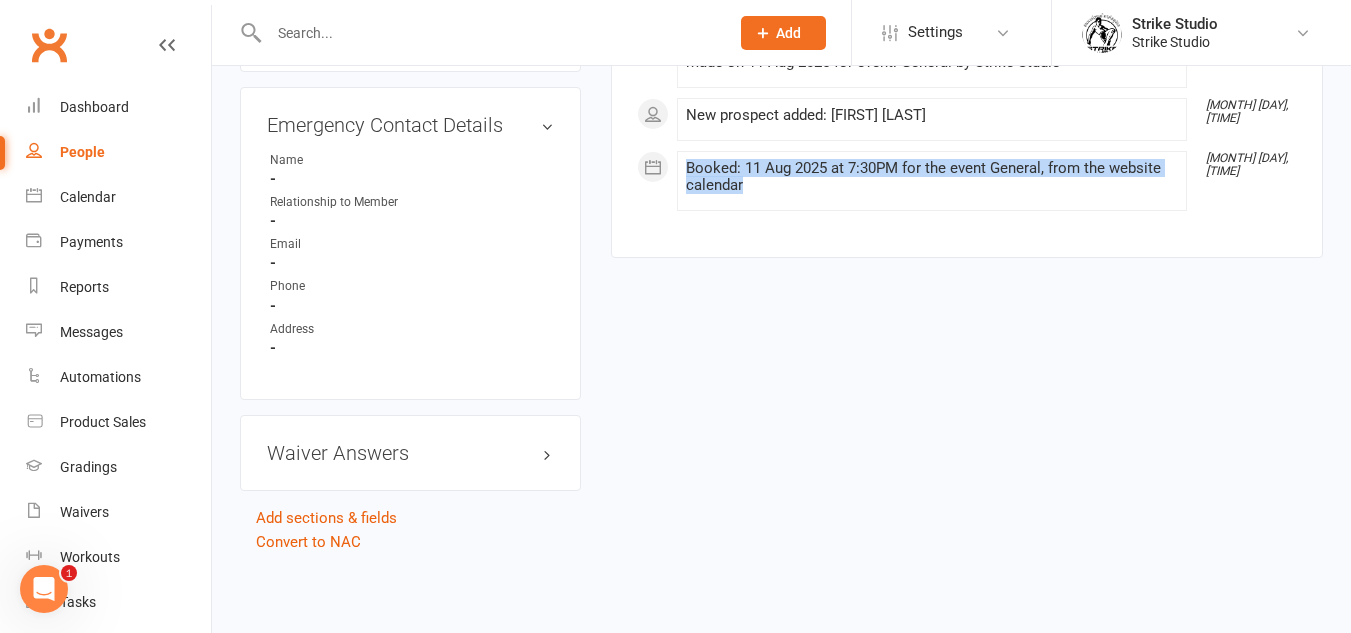 drag, startPoint x: 834, startPoint y: 197, endPoint x: 668, endPoint y: 173, distance: 167.72597 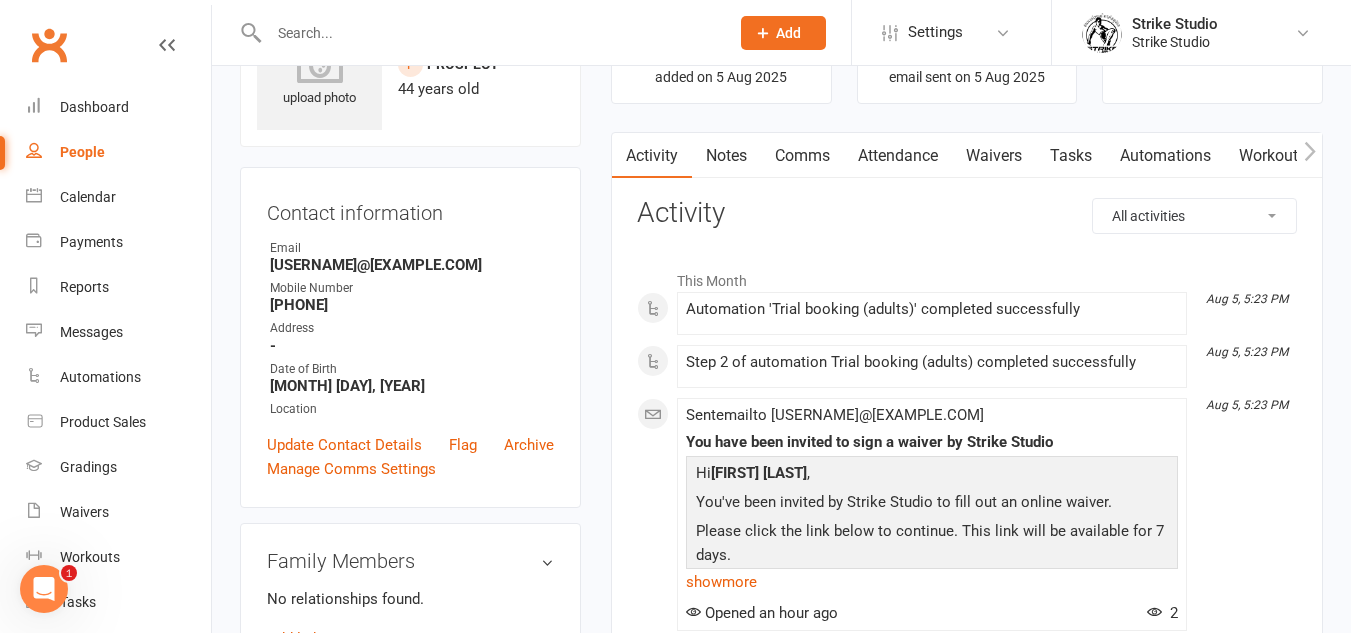 scroll, scrollTop: 0, scrollLeft: 0, axis: both 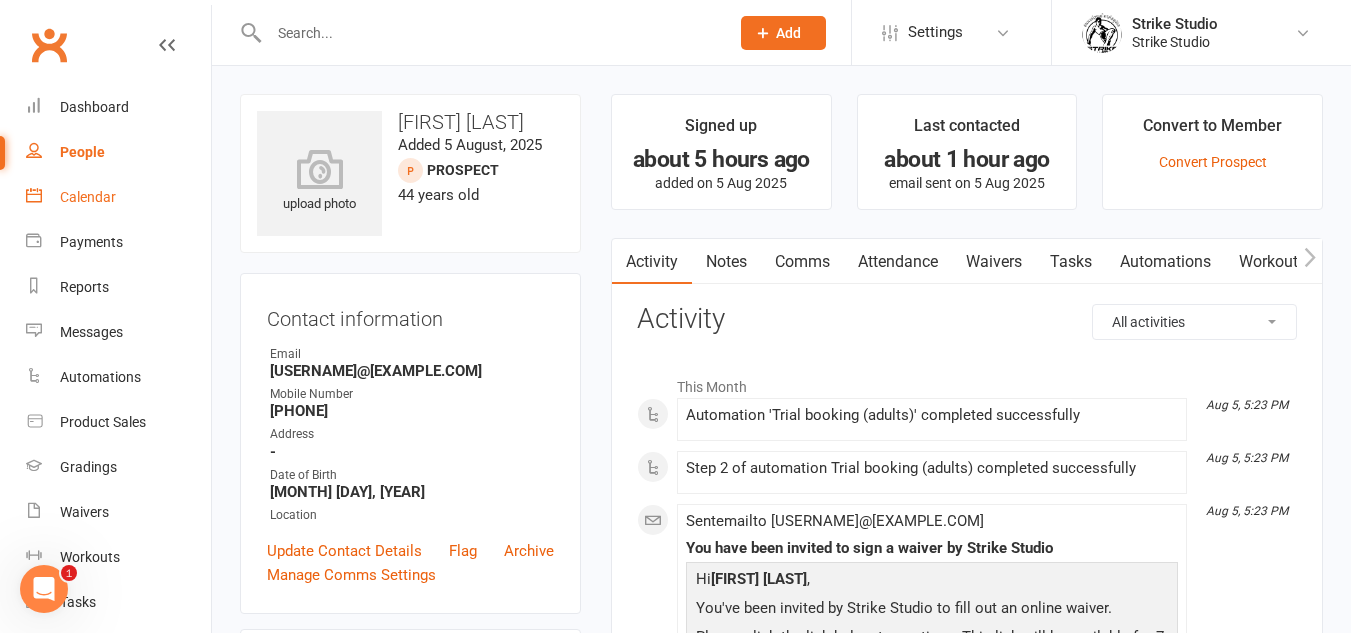click on "Calendar" at bounding box center [88, 197] 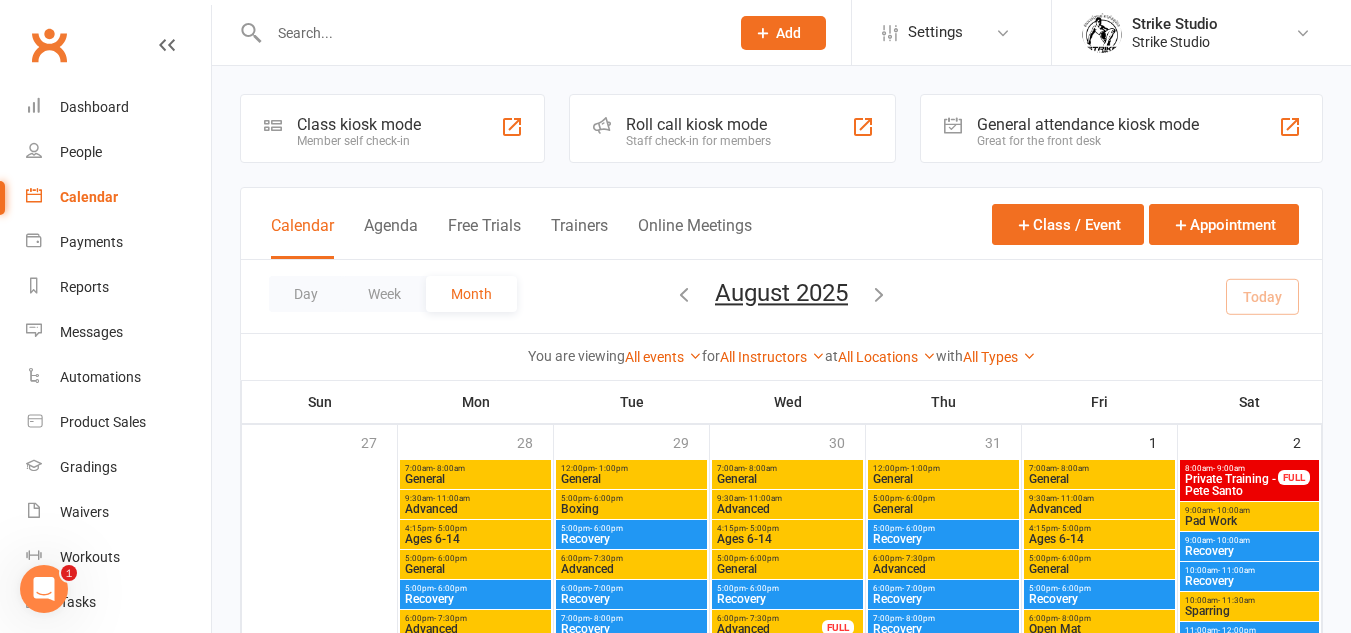 scroll, scrollTop: 500, scrollLeft: 0, axis: vertical 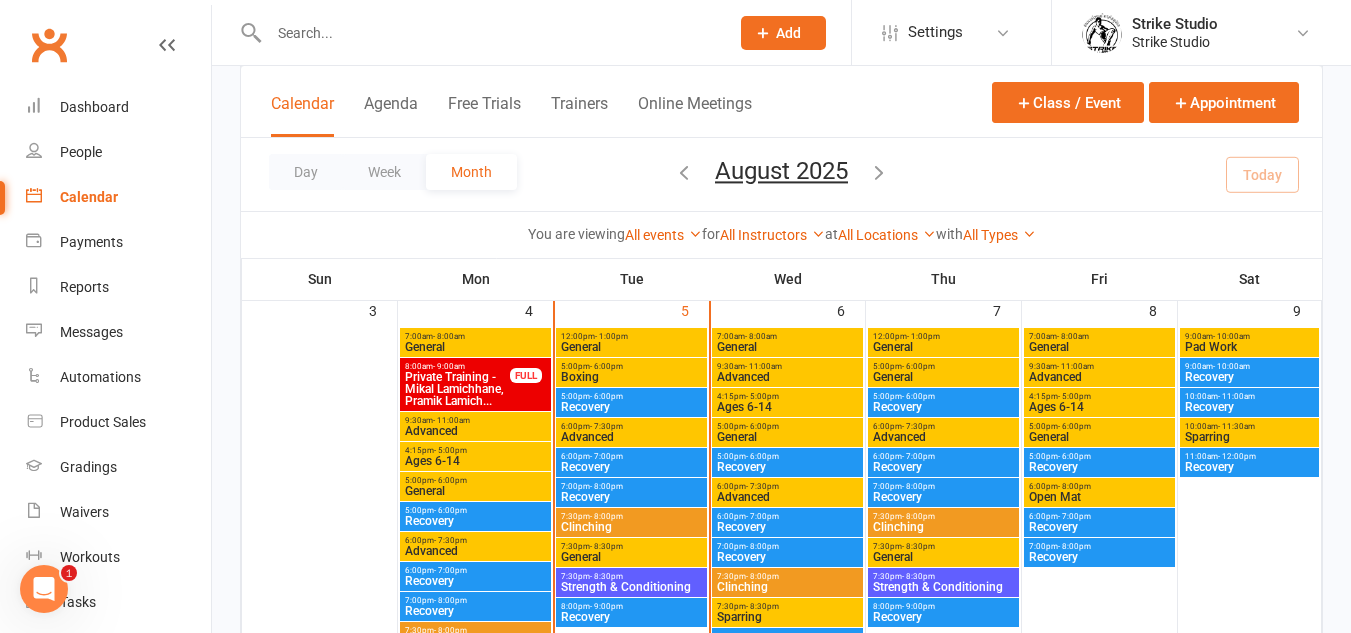 click on "- 8:30pm" at bounding box center (606, 546) 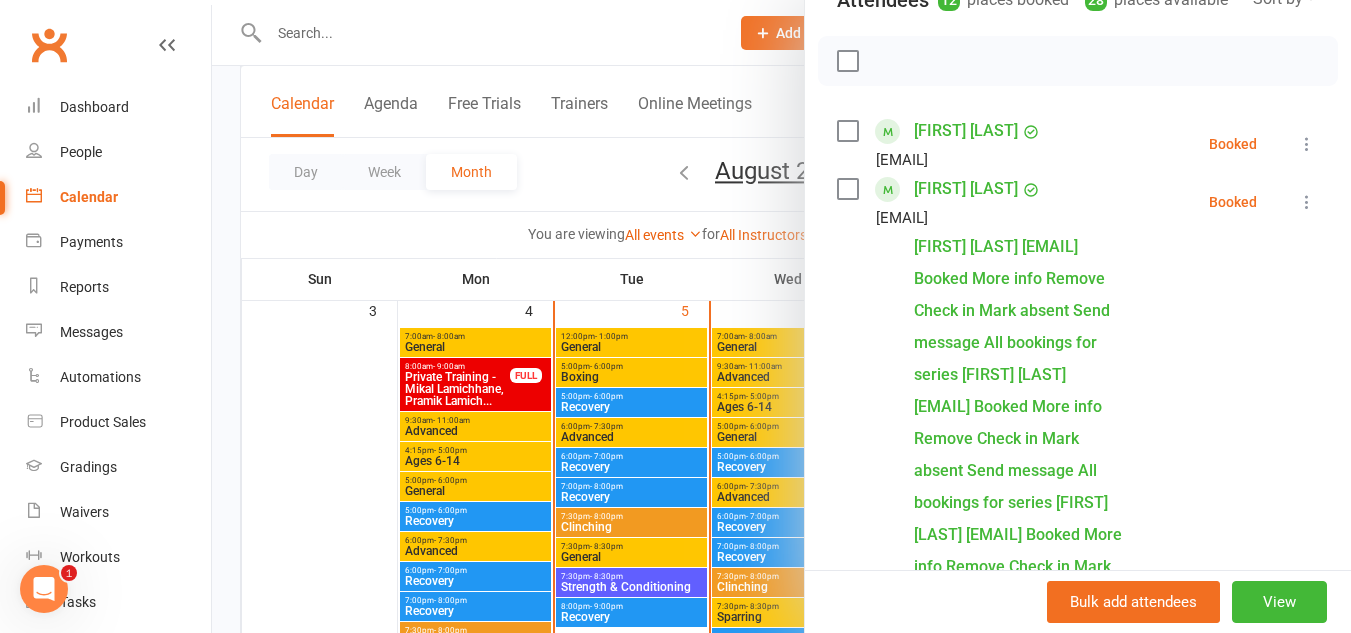 scroll, scrollTop: 300, scrollLeft: 0, axis: vertical 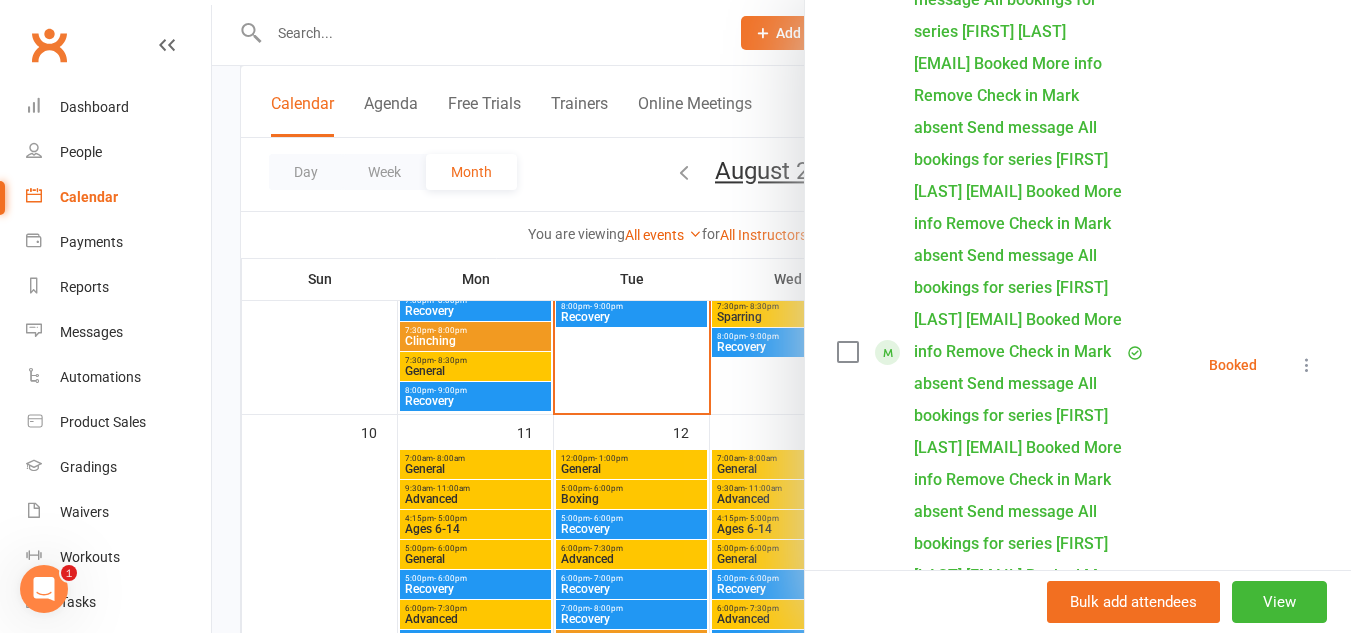 drag, startPoint x: 1007, startPoint y: 450, endPoint x: 977, endPoint y: 445, distance: 30.413813 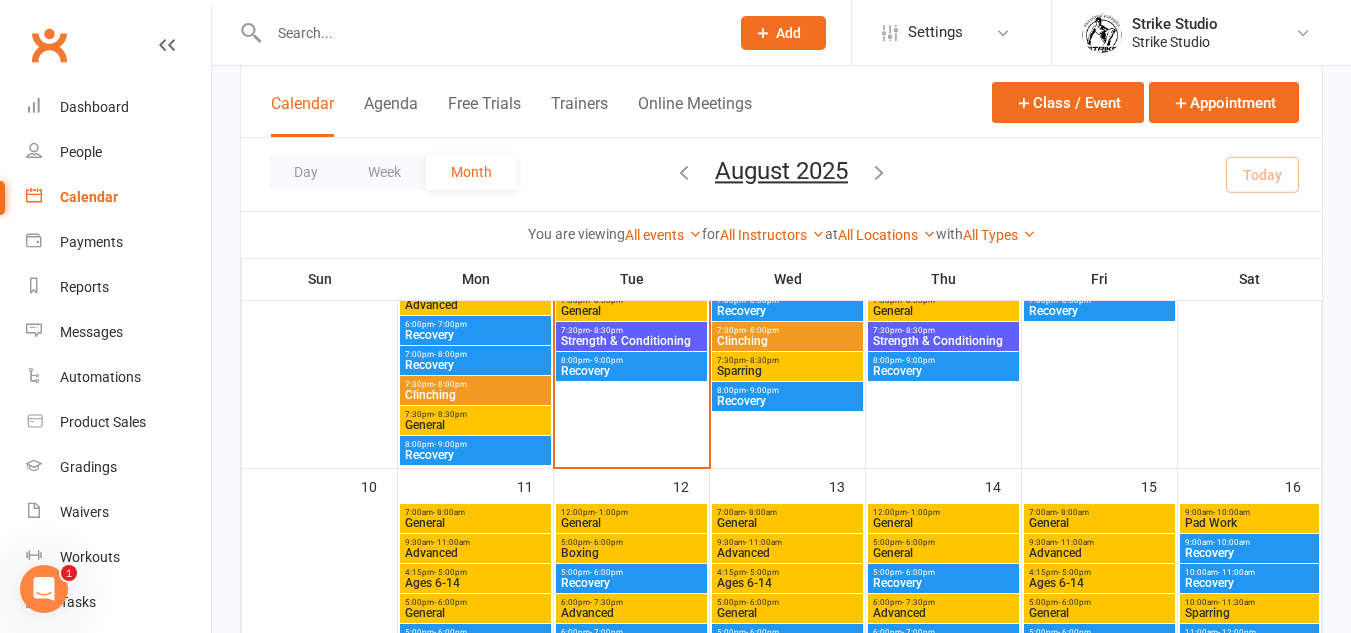 scroll, scrollTop: 700, scrollLeft: 0, axis: vertical 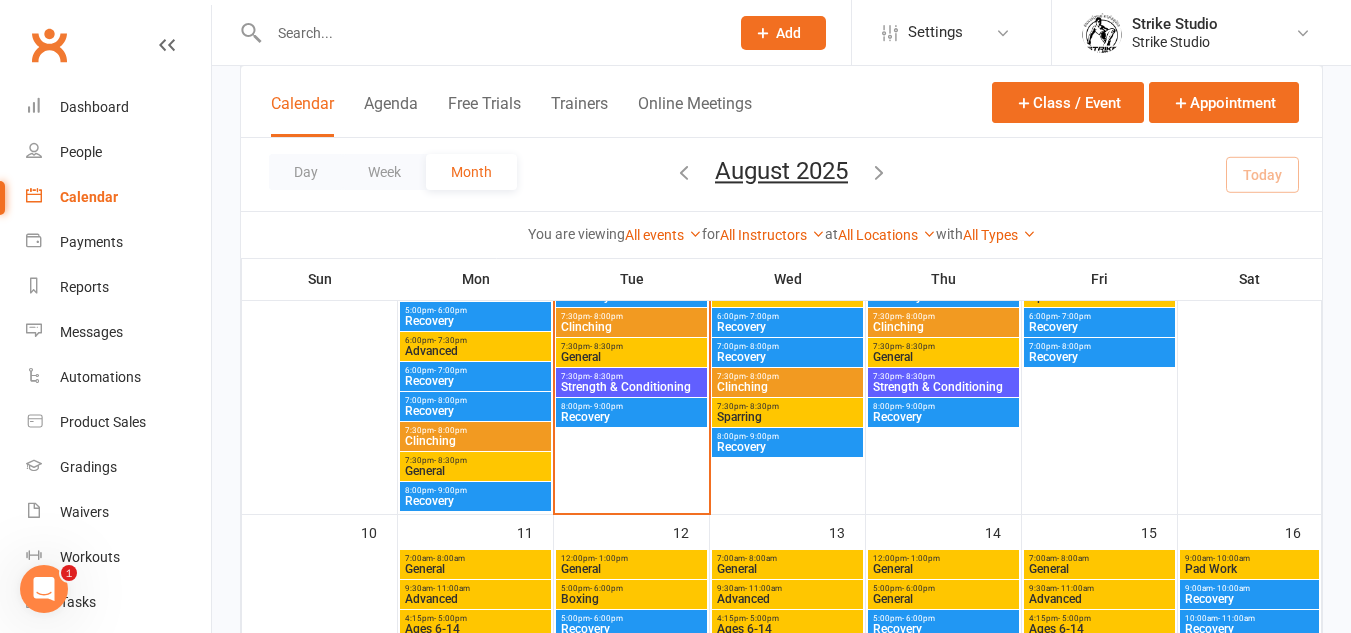 click on "Recovery" at bounding box center [631, 417] 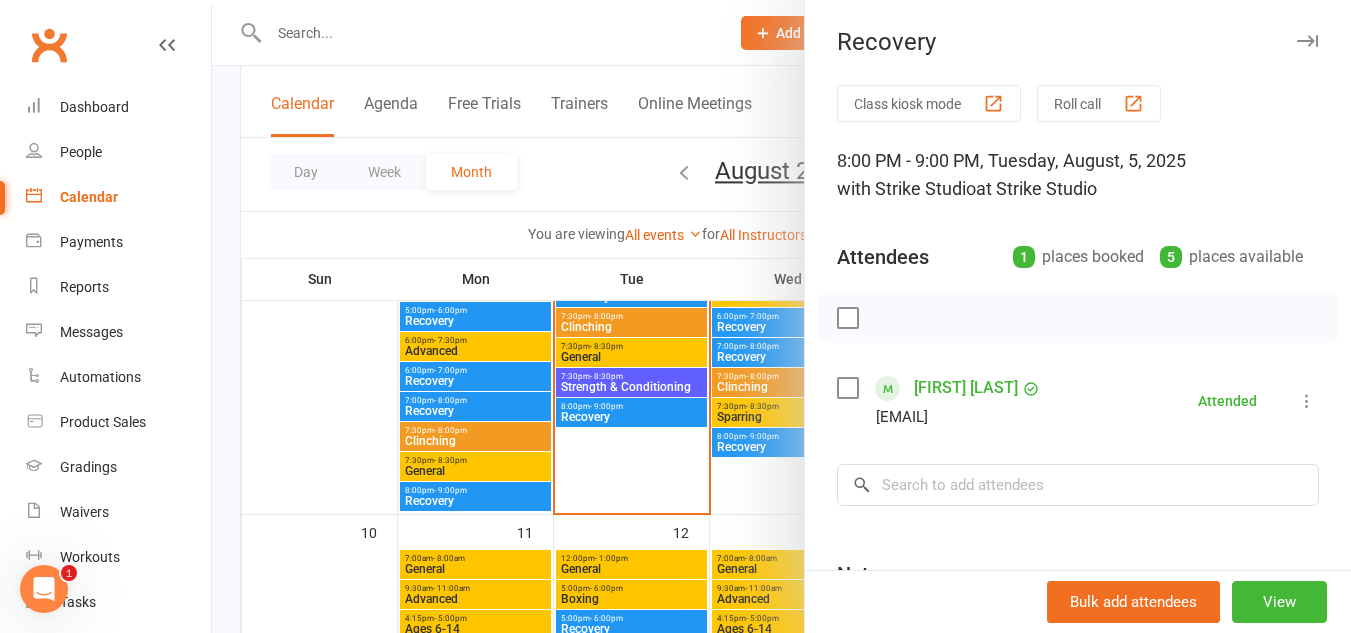 click at bounding box center [781, 316] 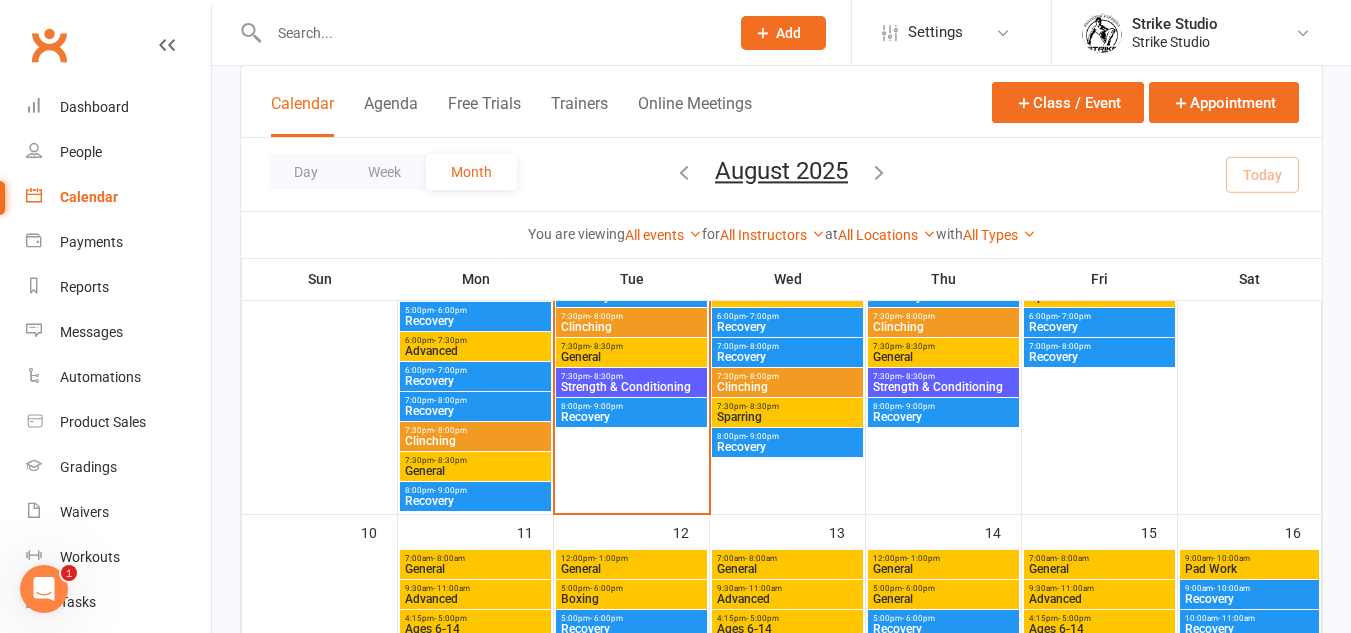 click on "7:30pm  - 8:30pm" at bounding box center (631, 346) 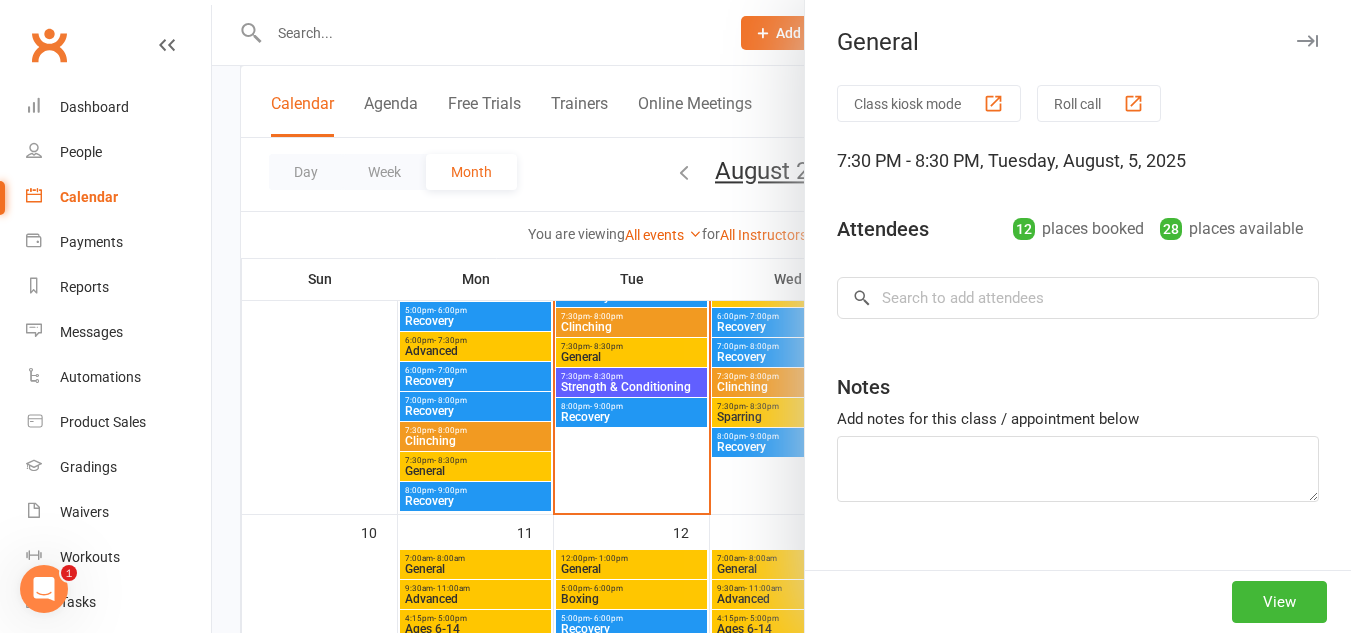 click at bounding box center (781, 316) 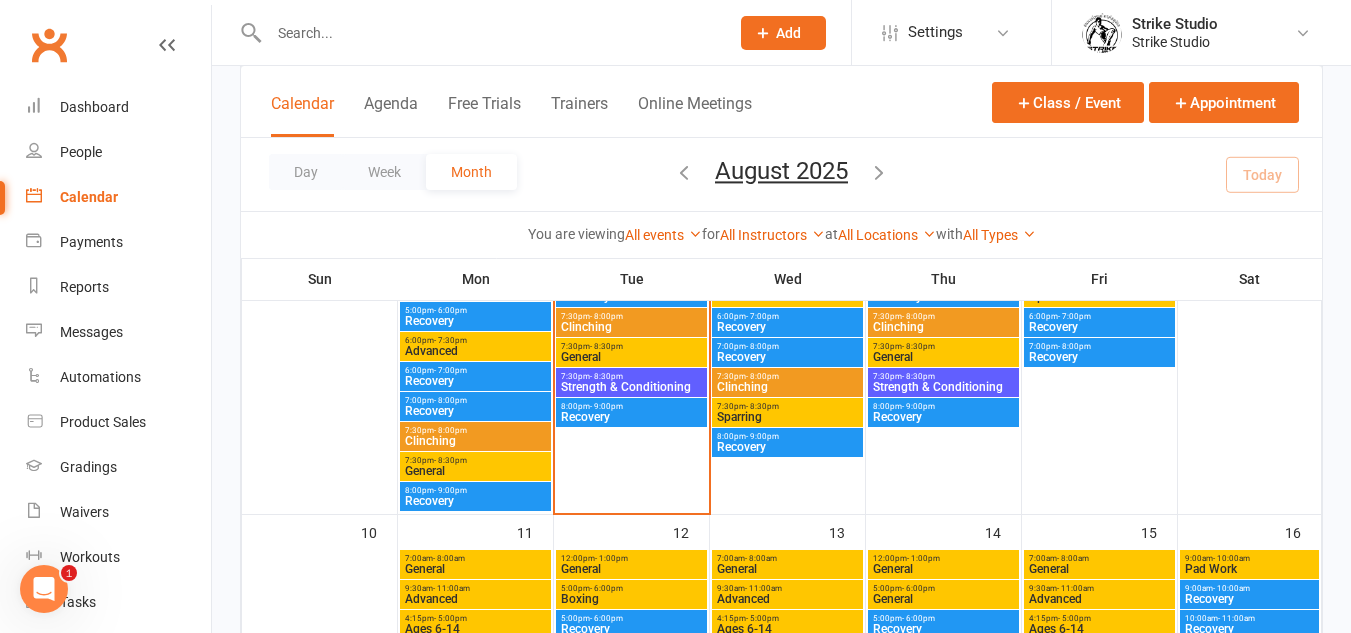 click on "General" at bounding box center [631, 357] 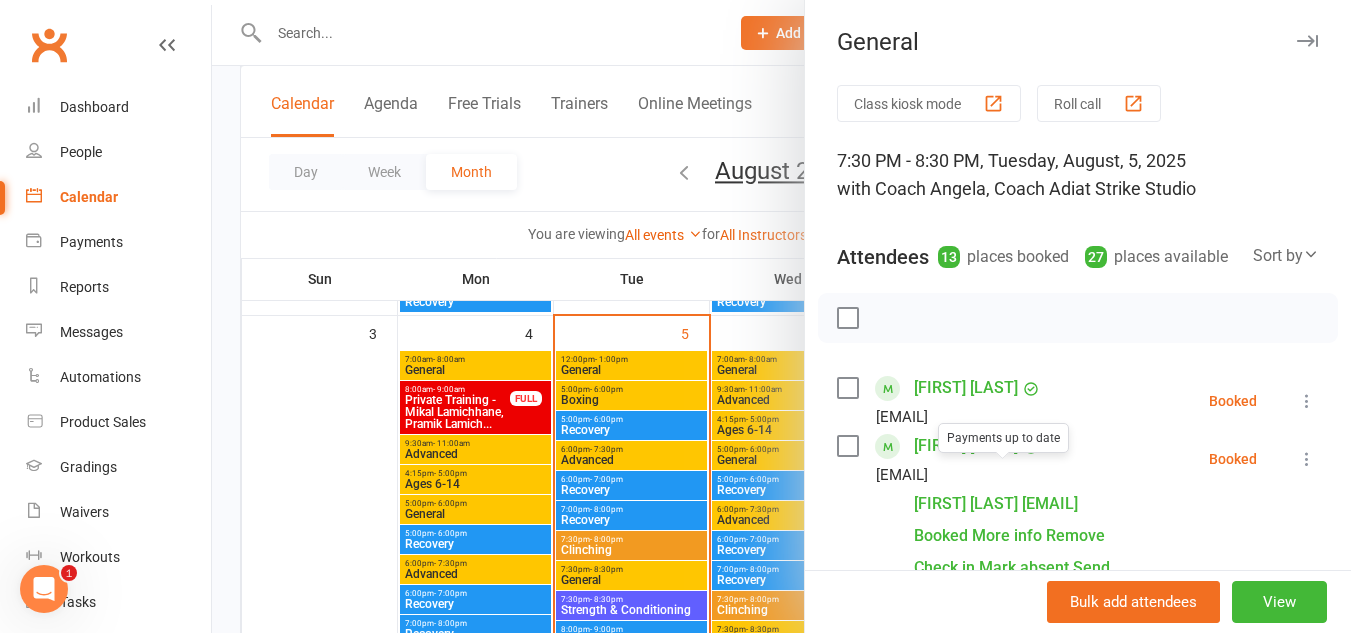 scroll, scrollTop: 300, scrollLeft: 0, axis: vertical 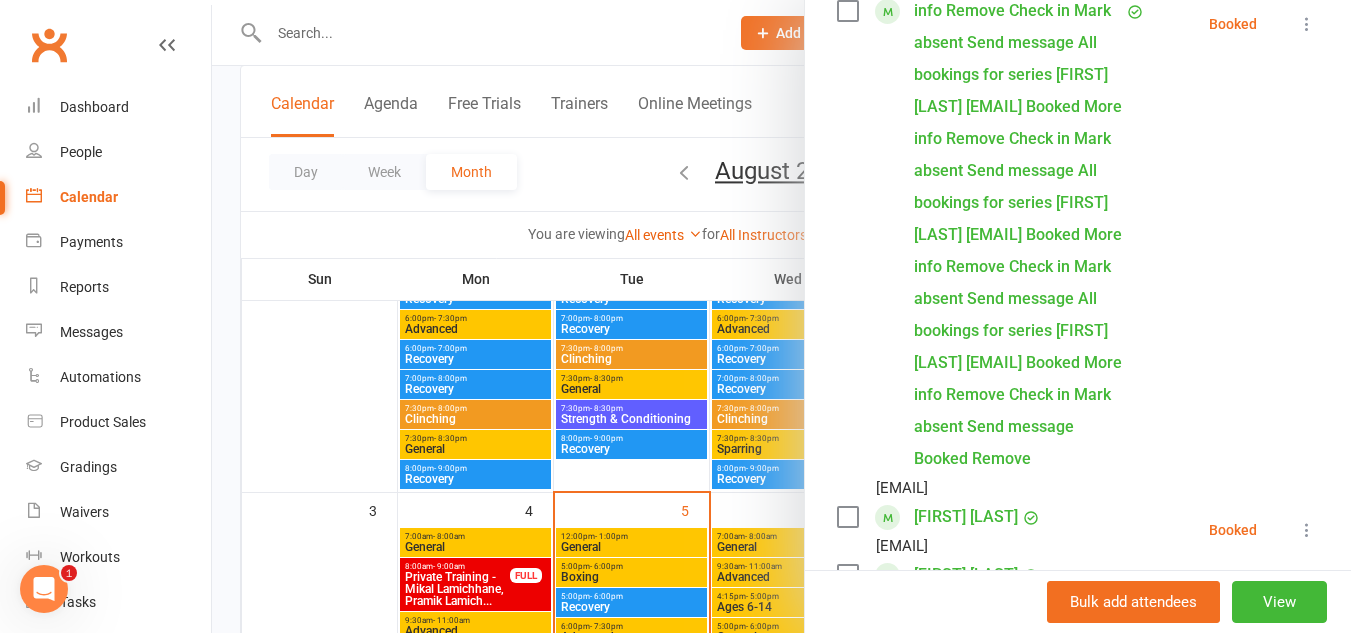 click at bounding box center [781, 316] 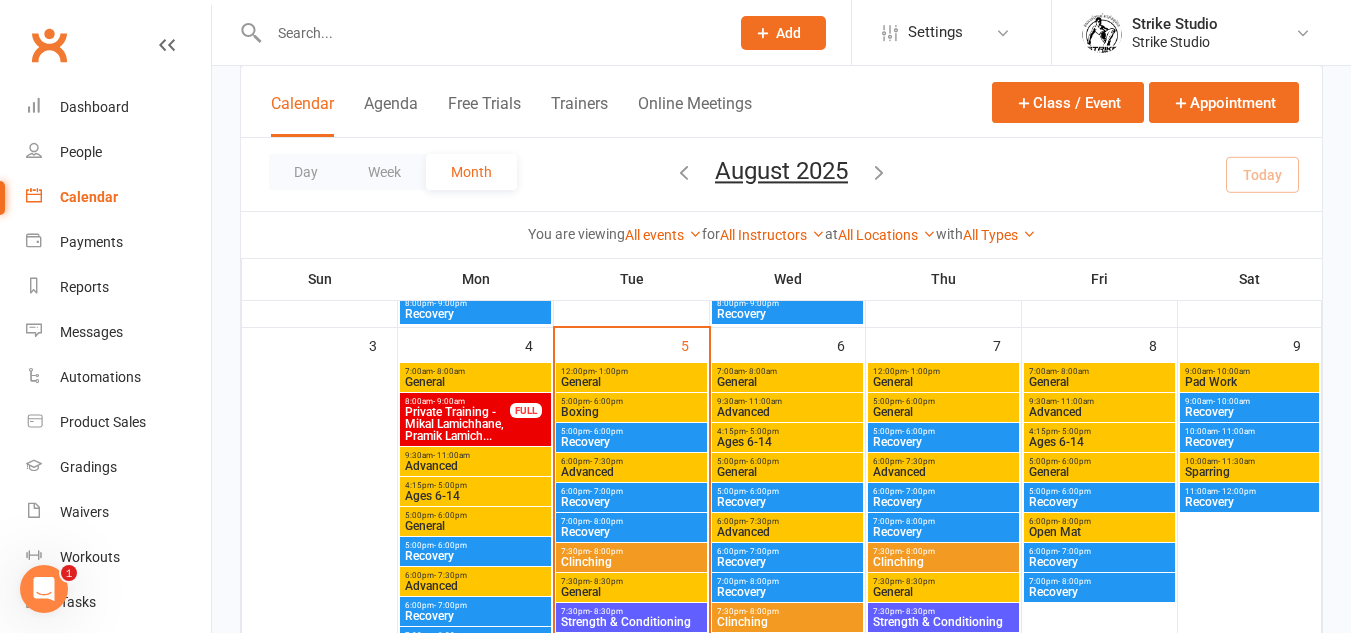 scroll, scrollTop: 500, scrollLeft: 0, axis: vertical 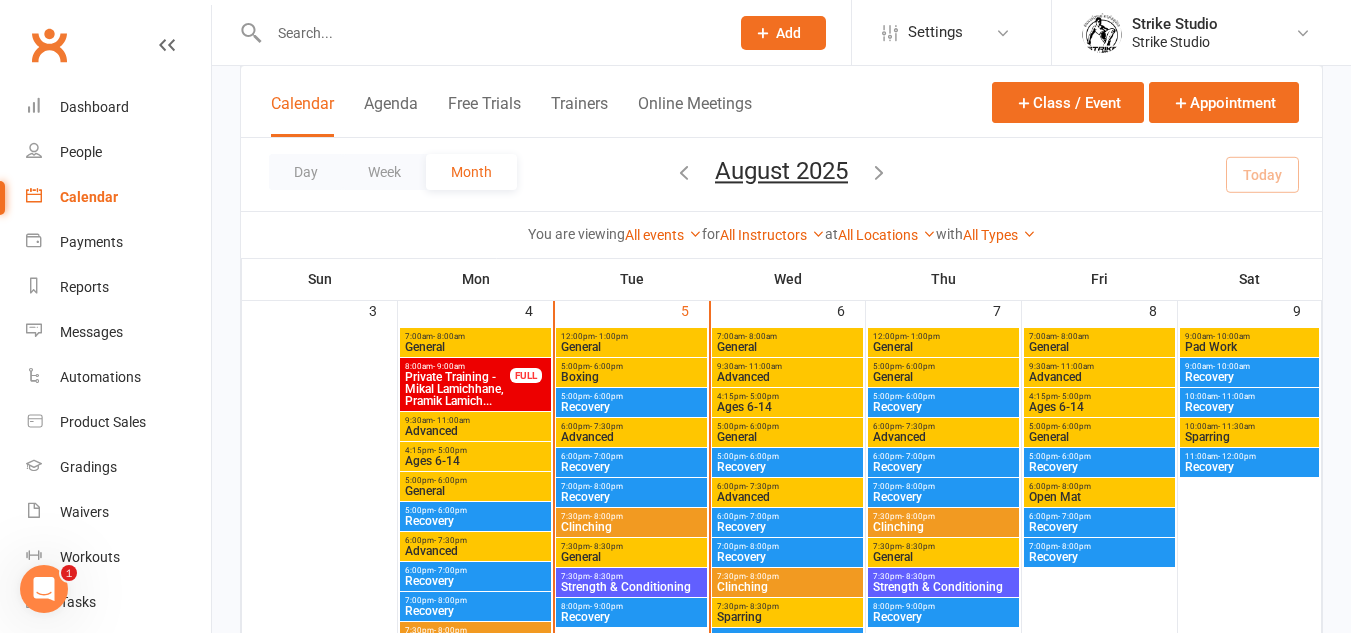 click at bounding box center [489, 33] 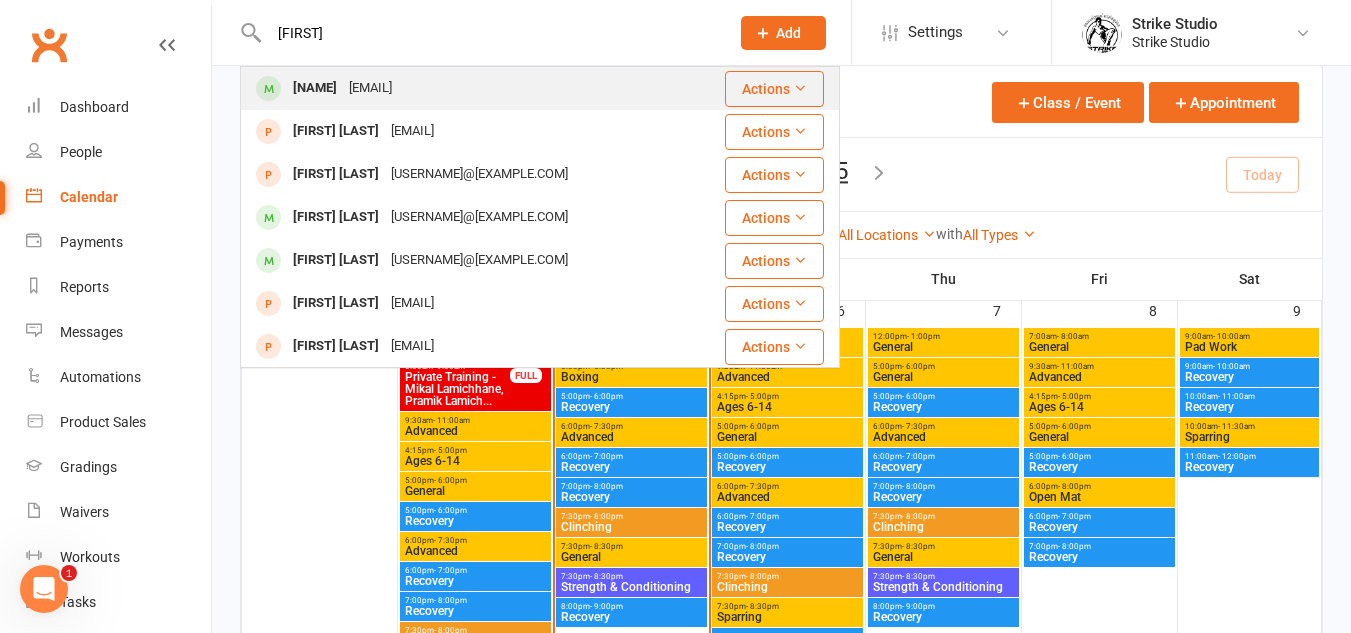 type on "[FIRST]" 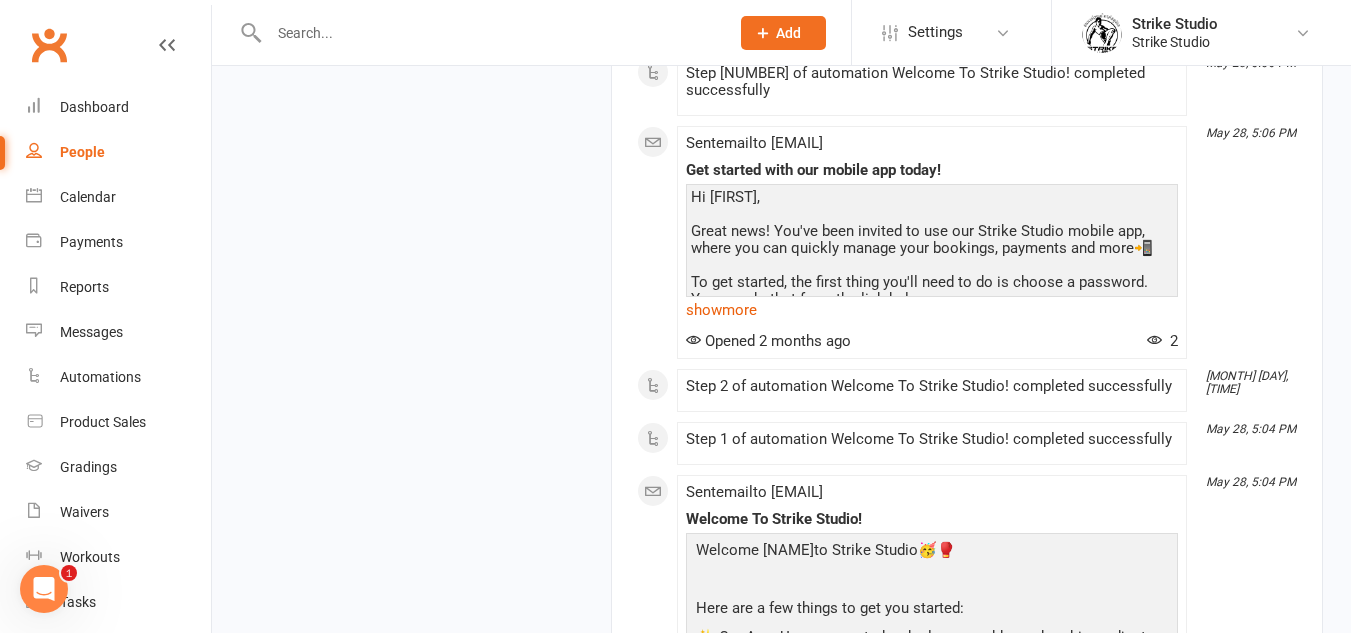 scroll, scrollTop: 31344, scrollLeft: 0, axis: vertical 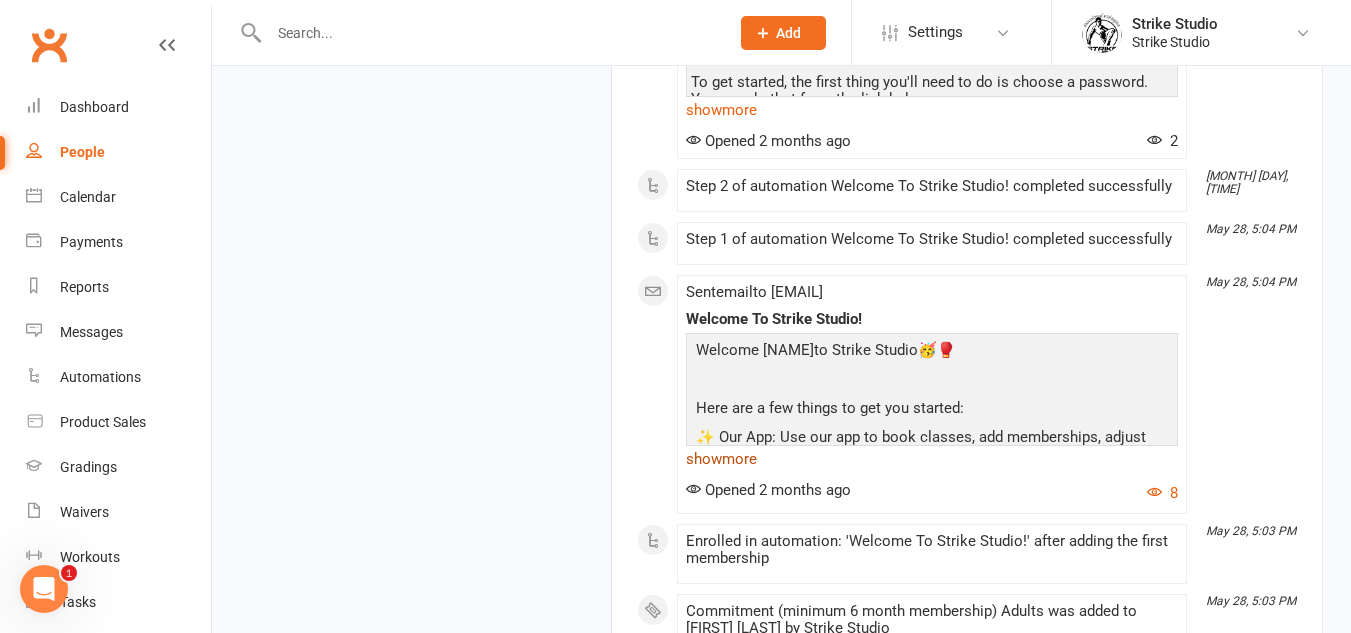click on "show  more" at bounding box center (932, 459) 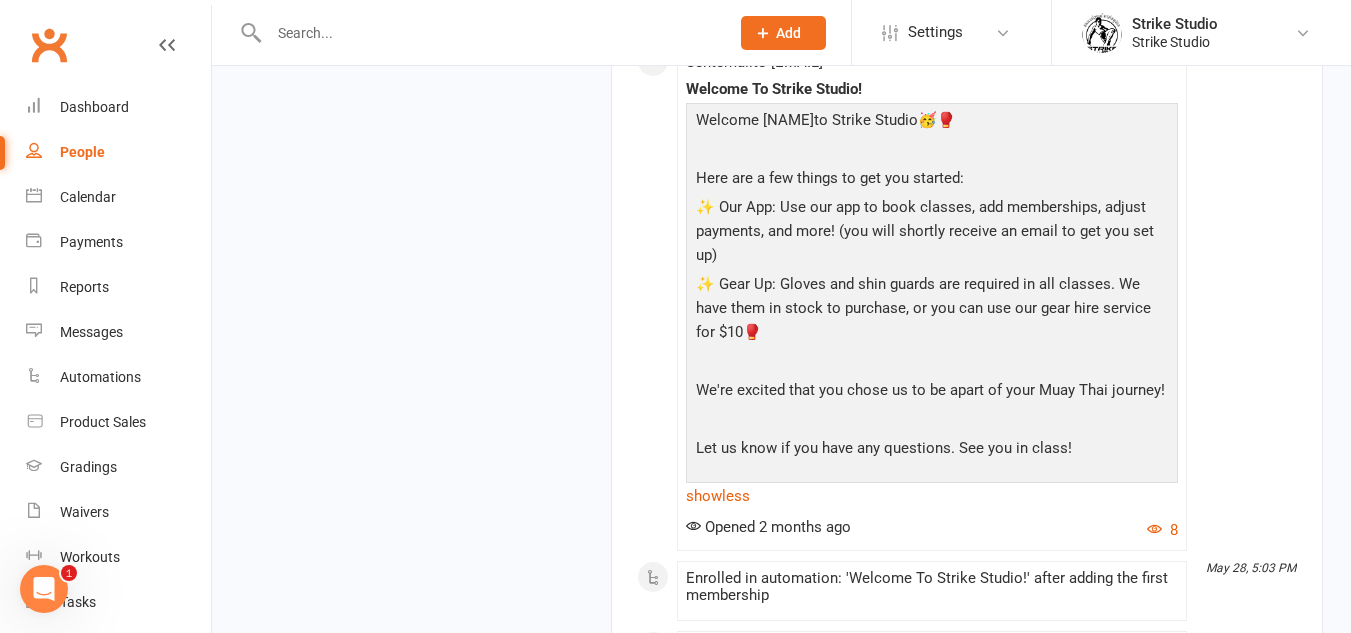 scroll, scrollTop: 31544, scrollLeft: 0, axis: vertical 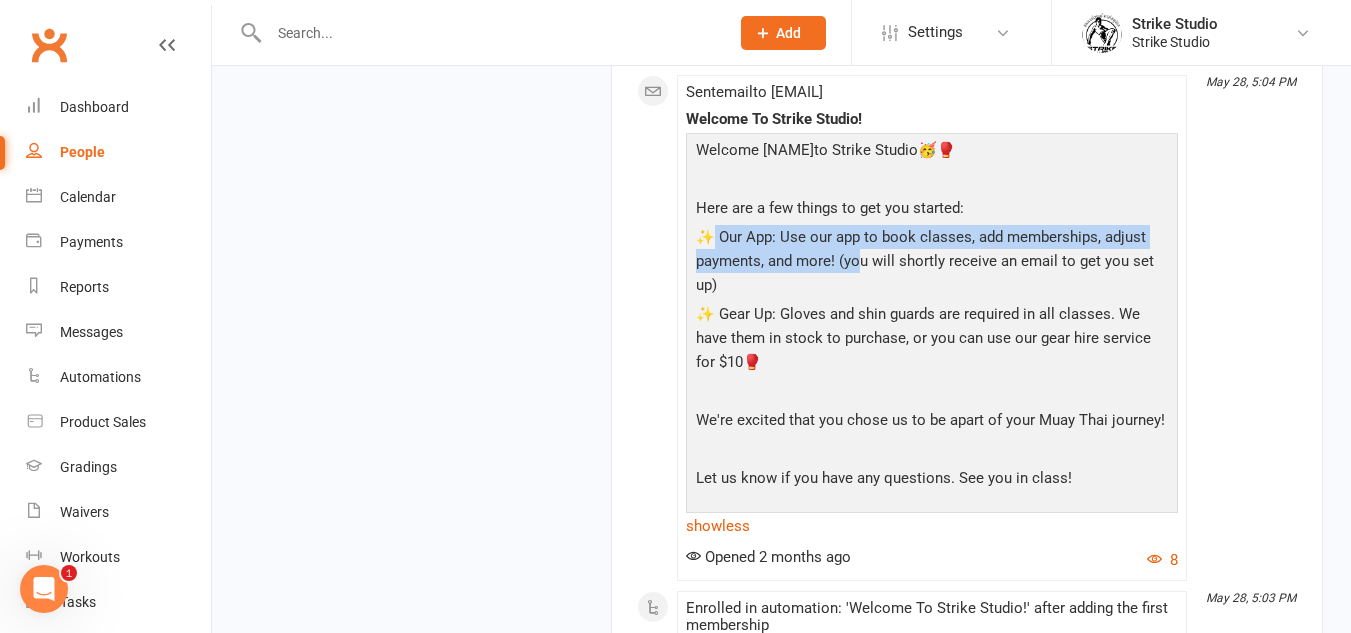 drag, startPoint x: 711, startPoint y: 225, endPoint x: 860, endPoint y: 263, distance: 153.7693 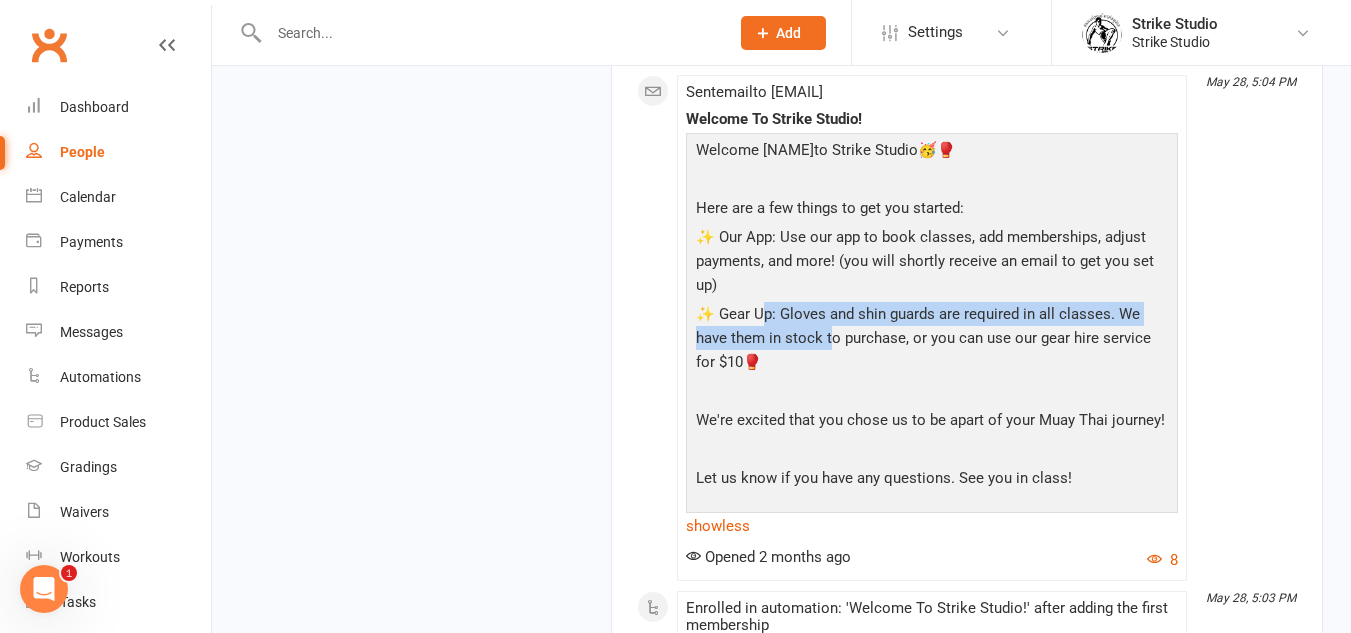 drag, startPoint x: 765, startPoint y: 307, endPoint x: 831, endPoint y: 344, distance: 75.66373 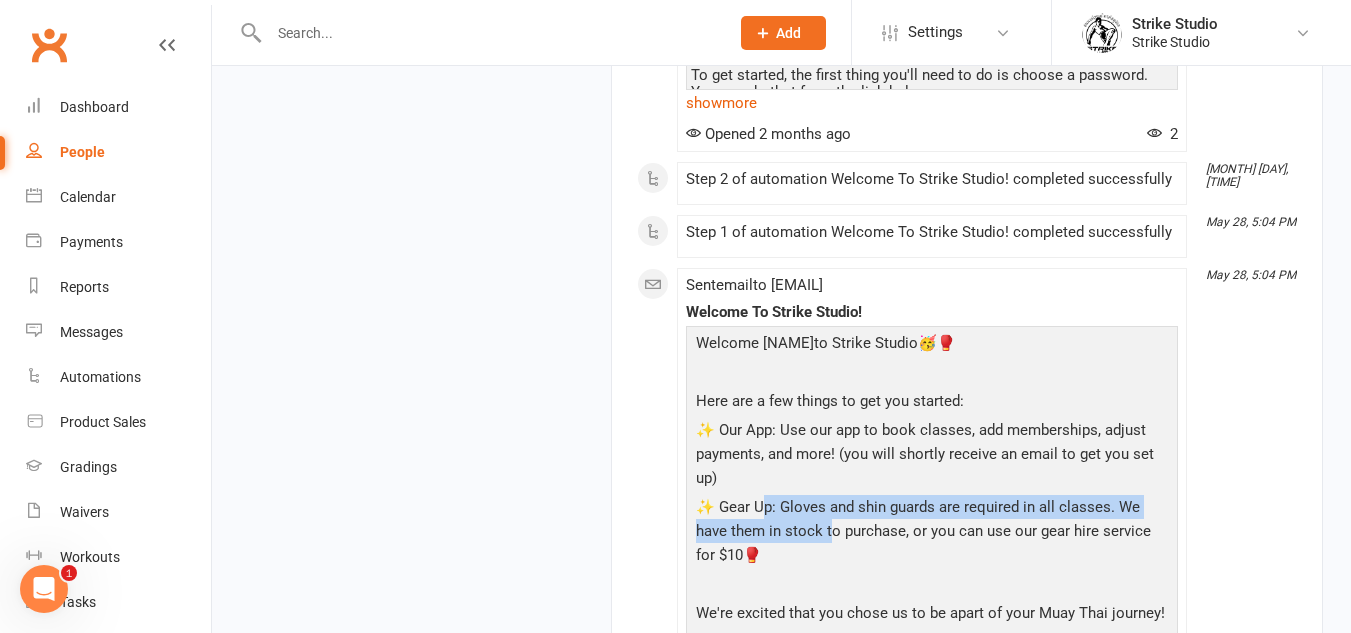 scroll, scrollTop: 31444, scrollLeft: 0, axis: vertical 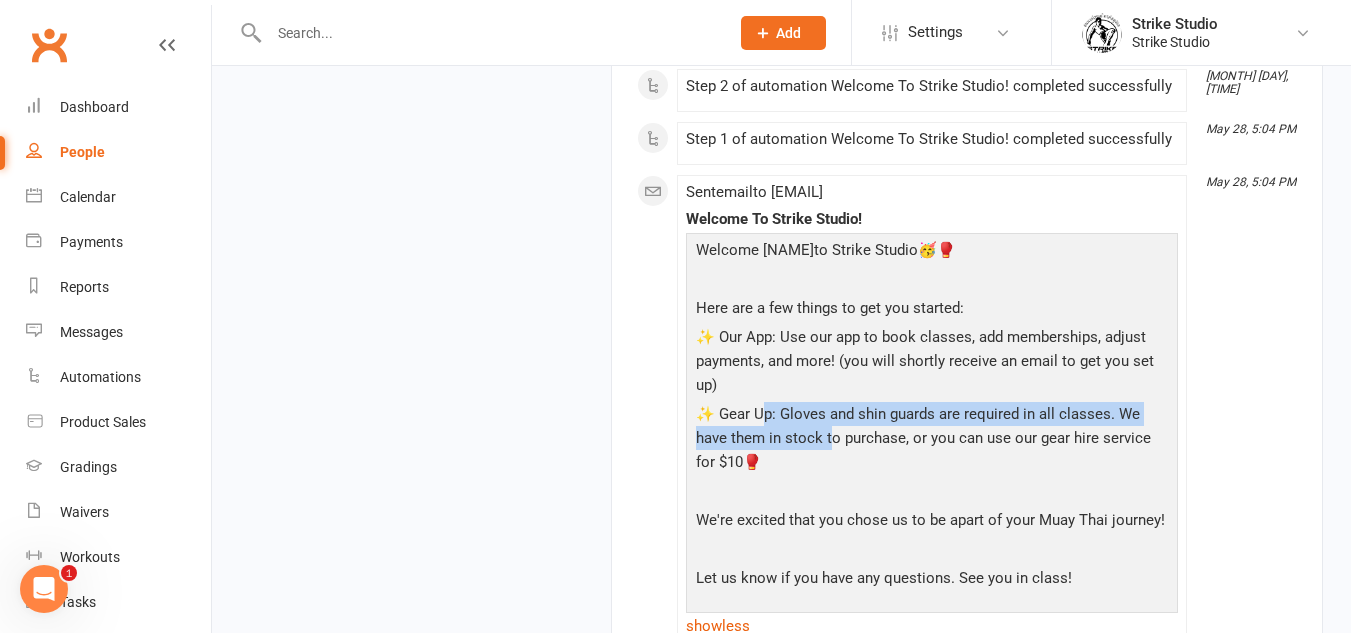 drag, startPoint x: 1297, startPoint y: 176, endPoint x: 1259, endPoint y: 186, distance: 39.293766 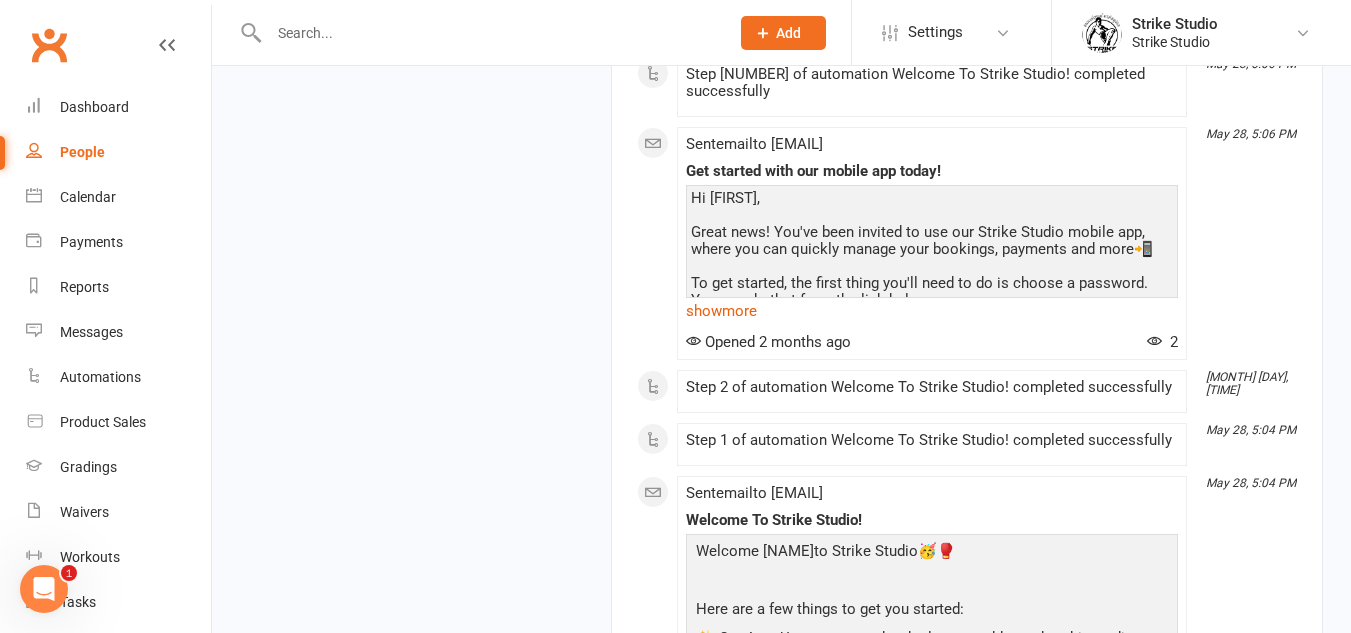scroll, scrollTop: 31144, scrollLeft: 0, axis: vertical 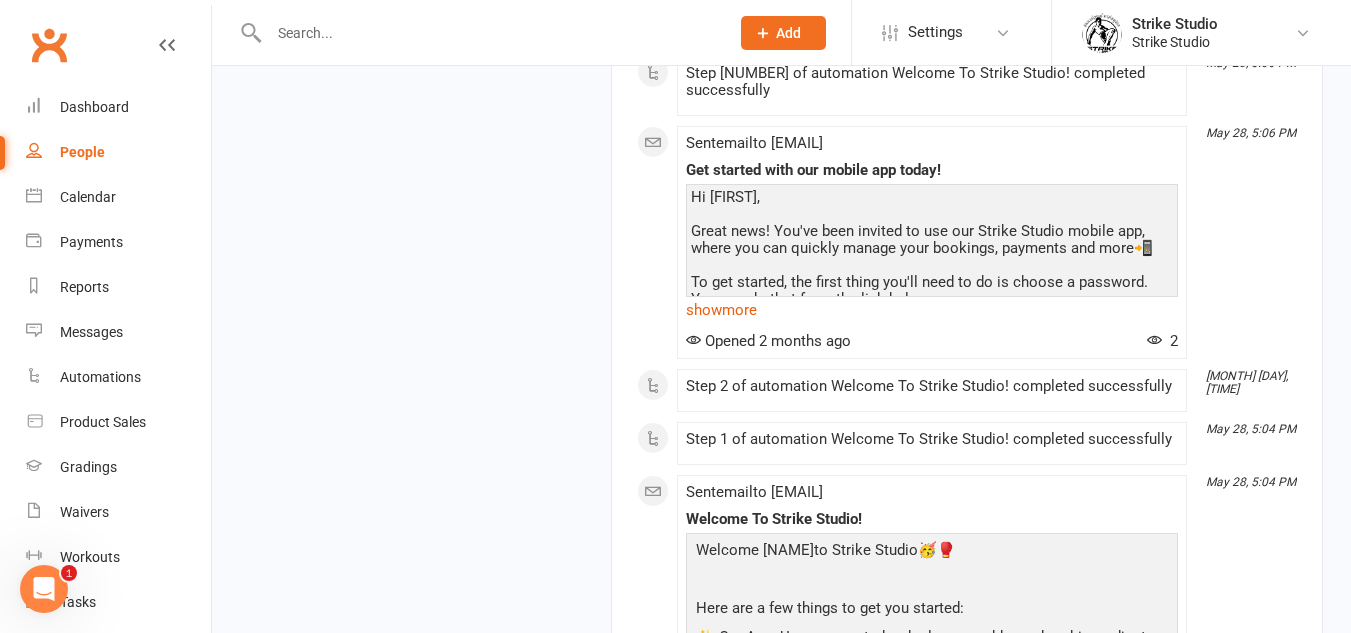 click on "May 28, 5:04 PM" at bounding box center [1251, 482] 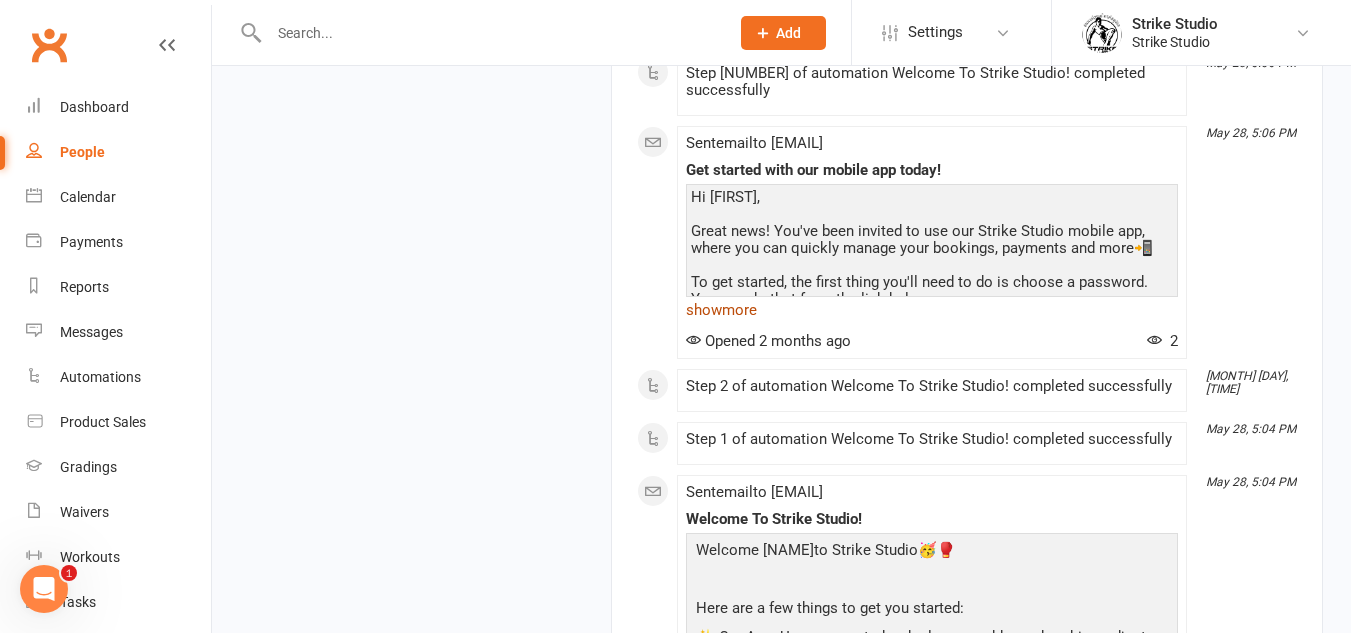 click on "show  more" at bounding box center [932, 310] 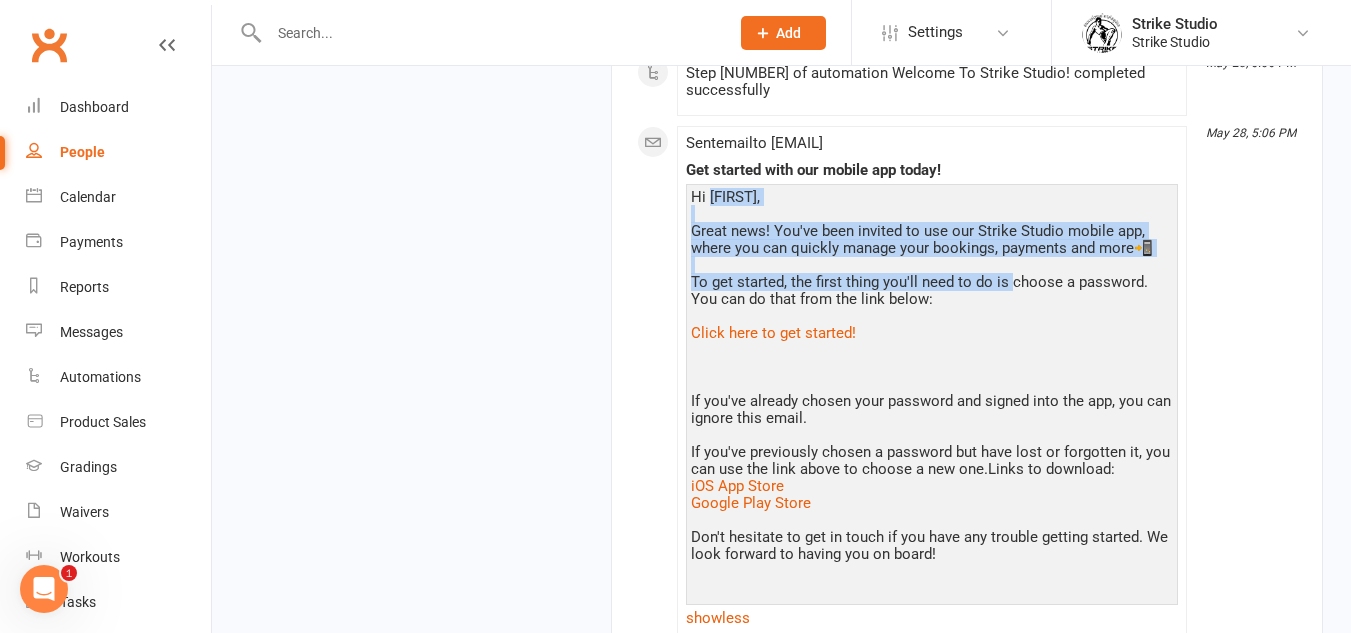 drag, startPoint x: 709, startPoint y: 190, endPoint x: 1011, endPoint y: 275, distance: 313.73398 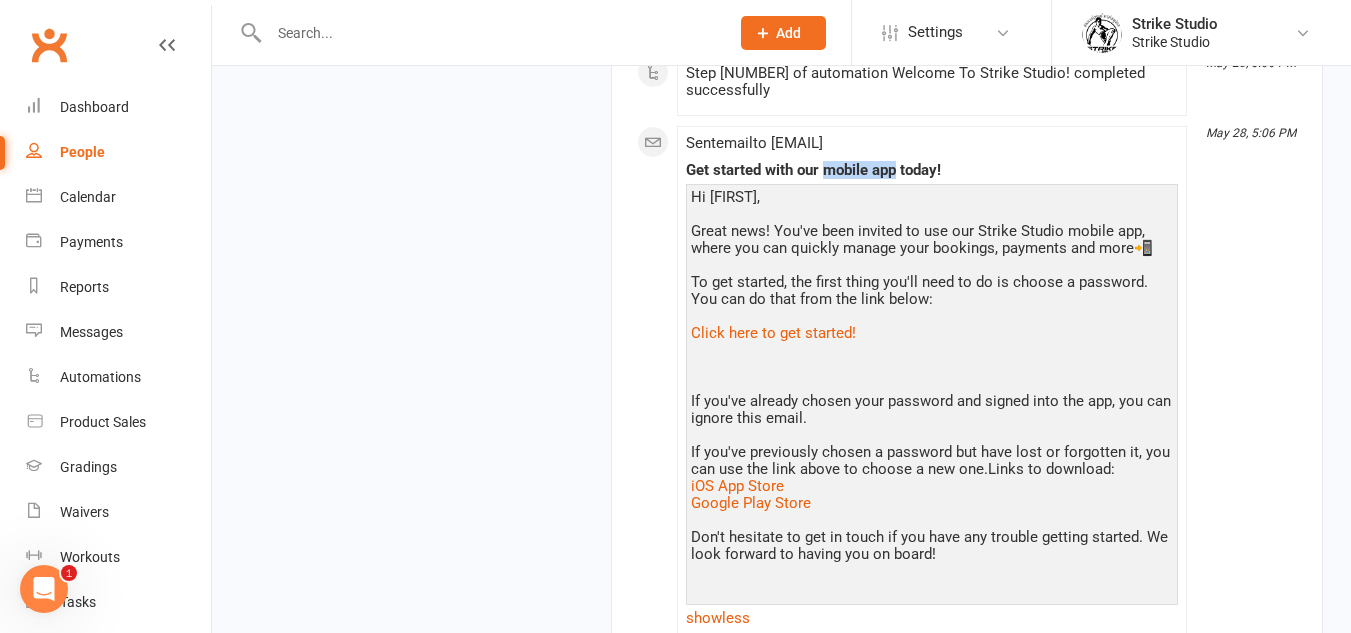 drag, startPoint x: 895, startPoint y: 164, endPoint x: 829, endPoint y: 178, distance: 67.46851 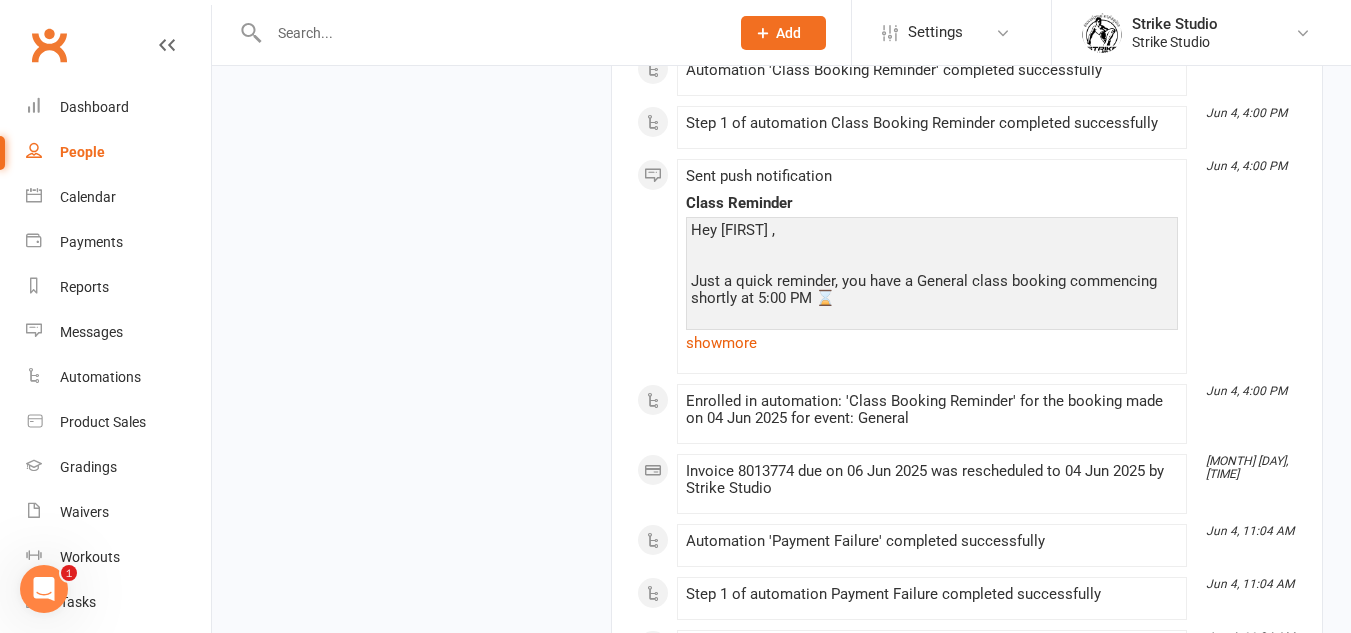 scroll, scrollTop: 27844, scrollLeft: 0, axis: vertical 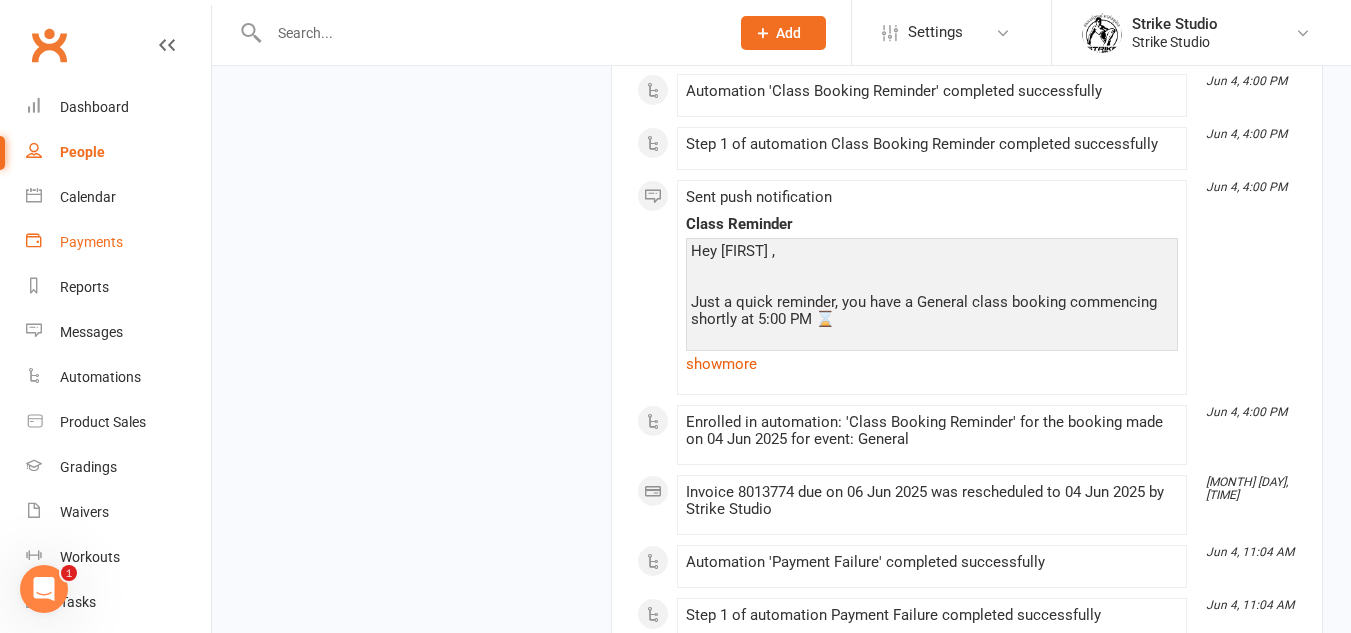 click on "Payments" at bounding box center (118, 242) 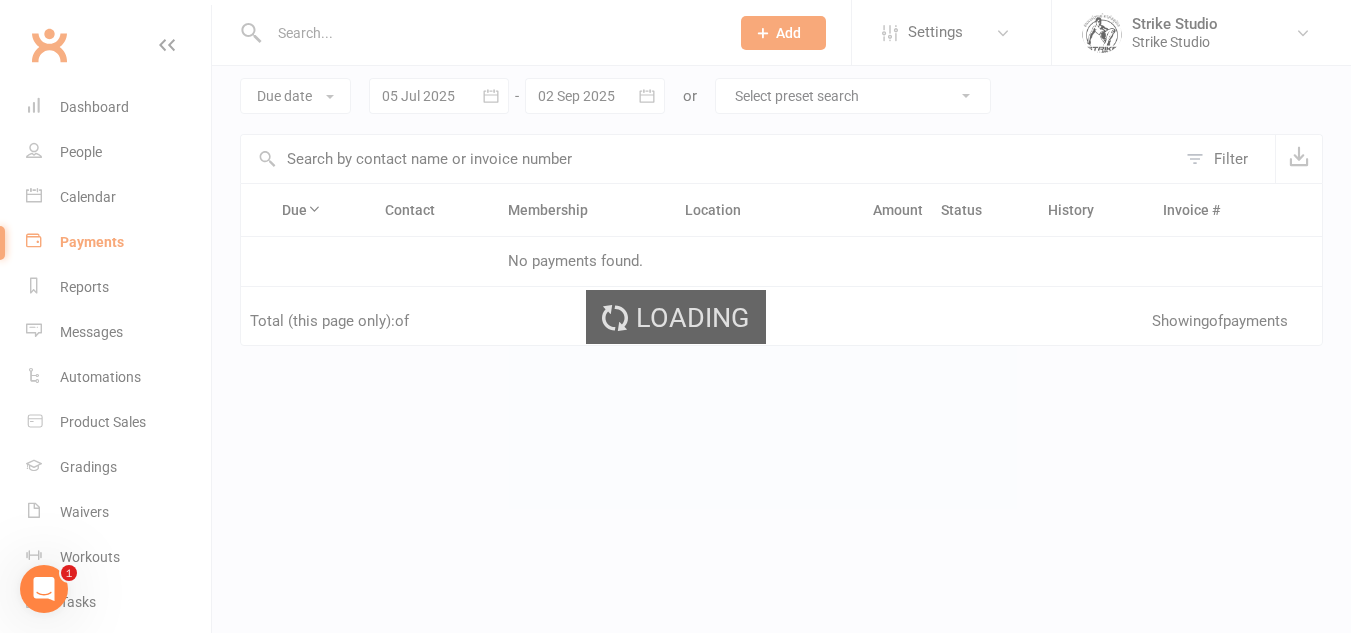 scroll, scrollTop: 0, scrollLeft: 0, axis: both 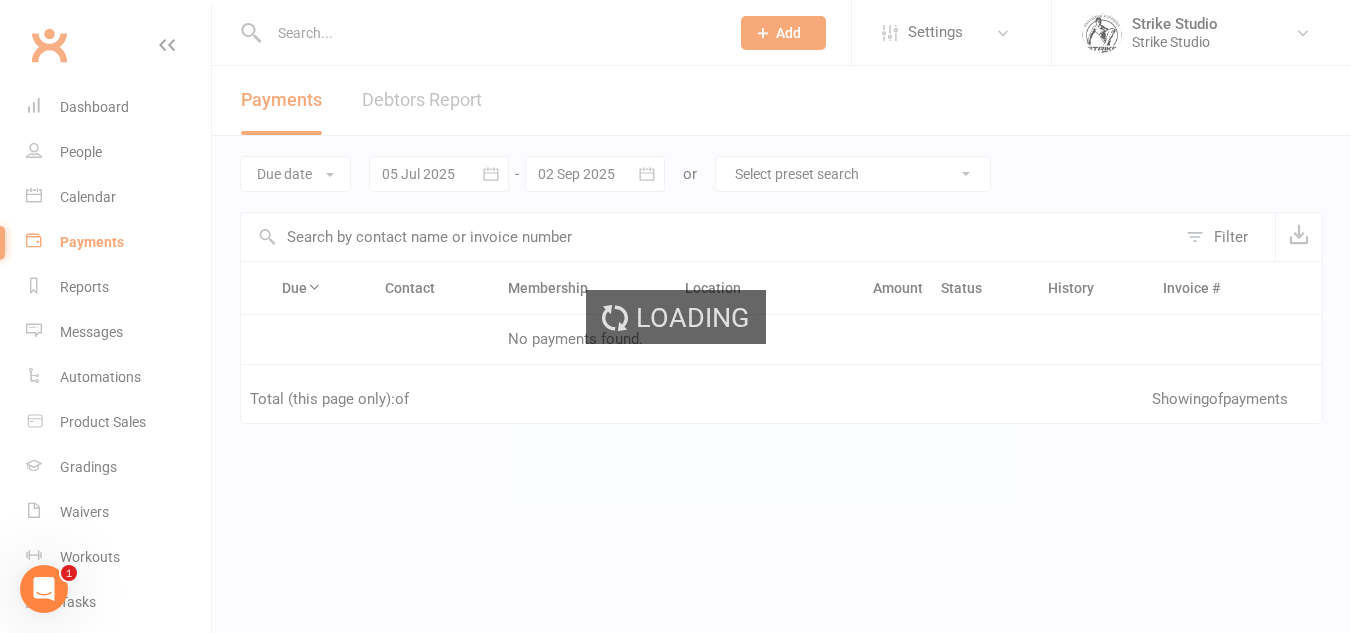 click on "Loading" at bounding box center (675, 316) 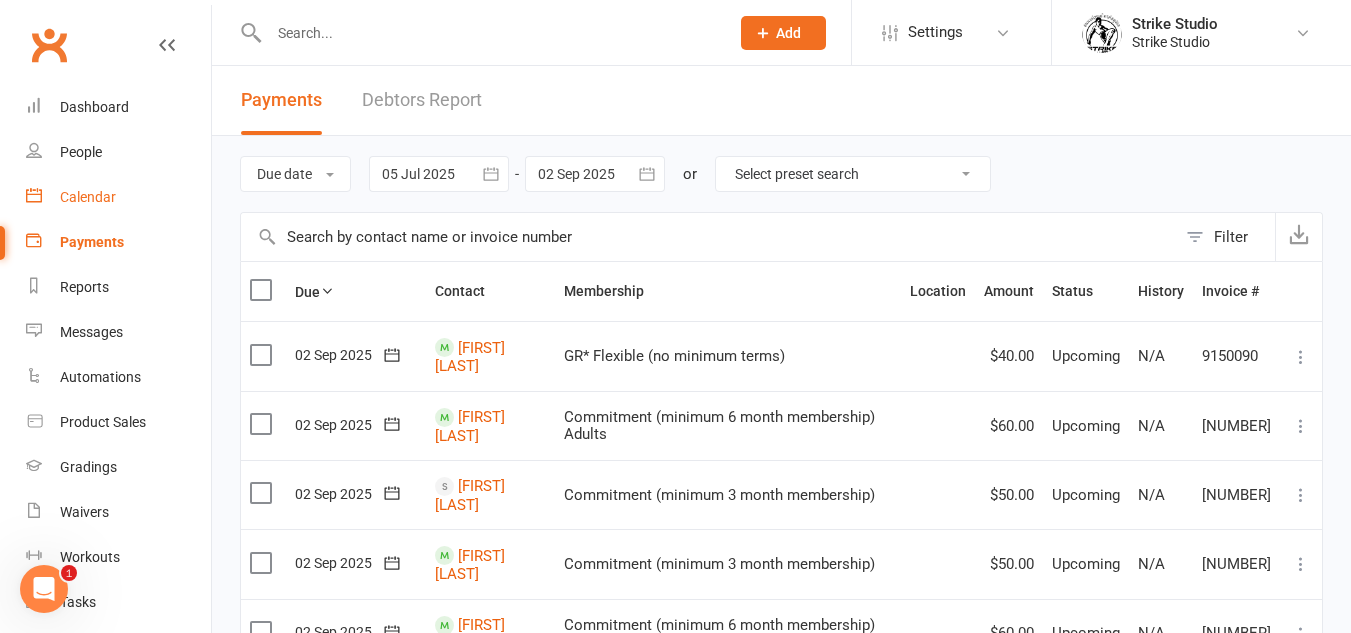 click on "Calendar" at bounding box center (88, 197) 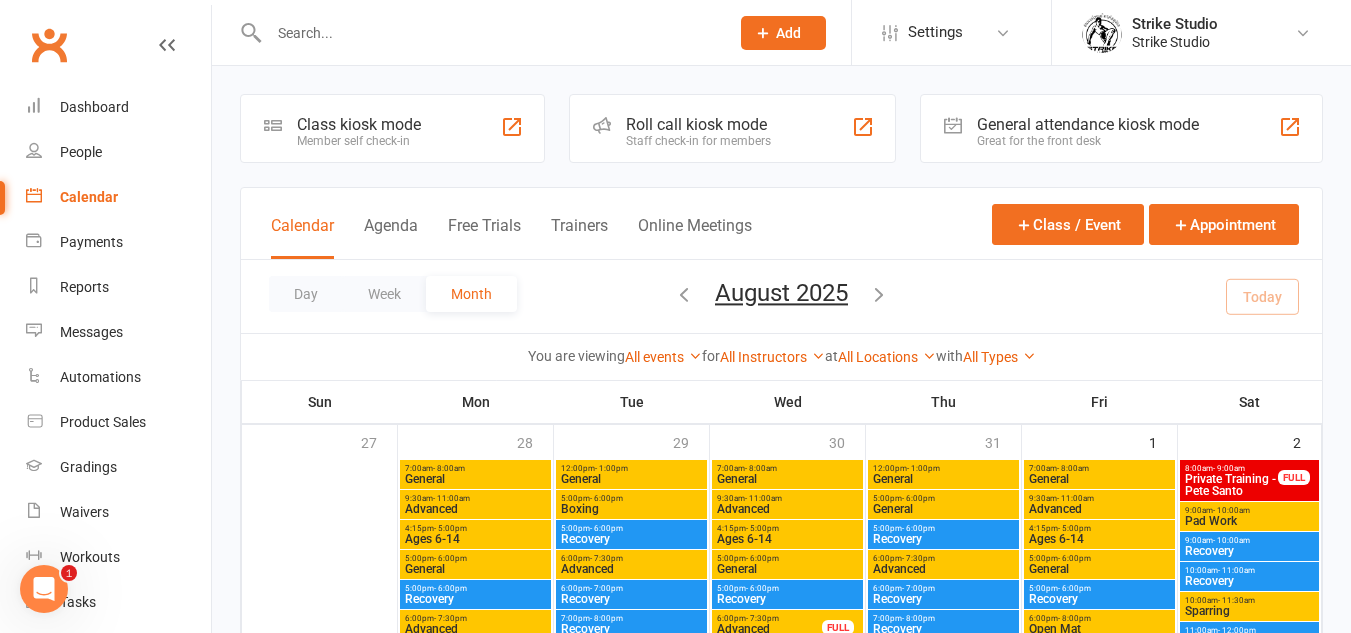 scroll, scrollTop: 100, scrollLeft: 0, axis: vertical 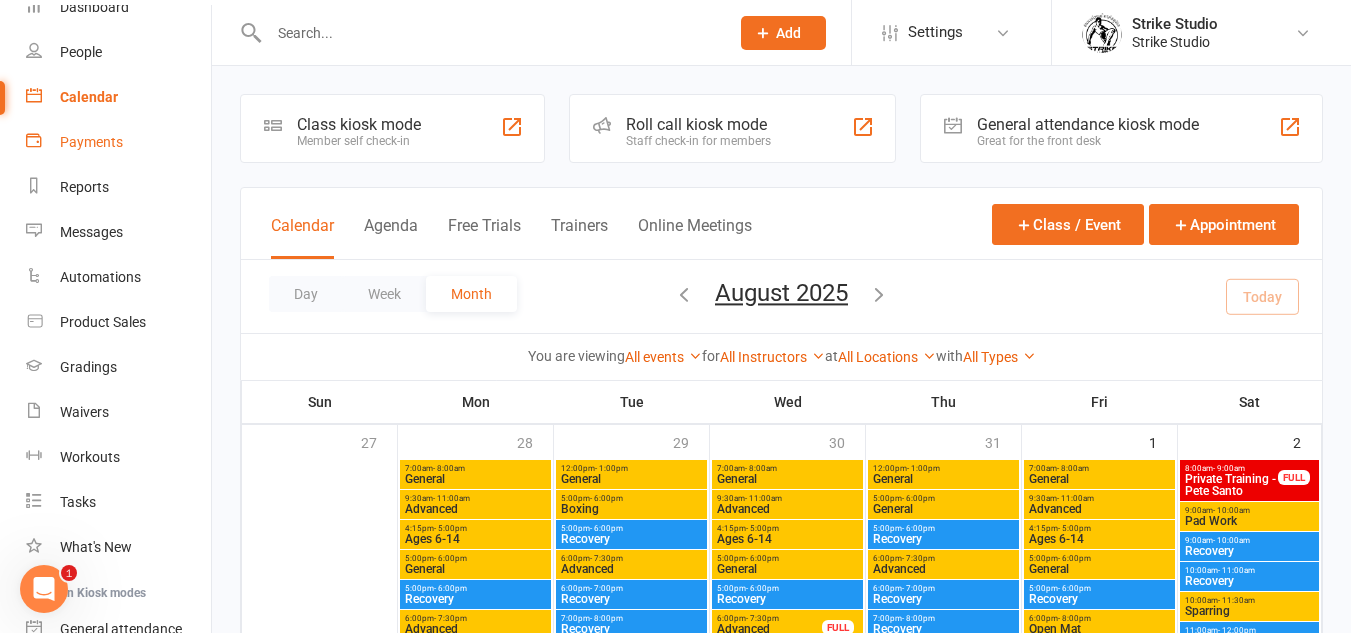 click on "Payments" at bounding box center [91, 142] 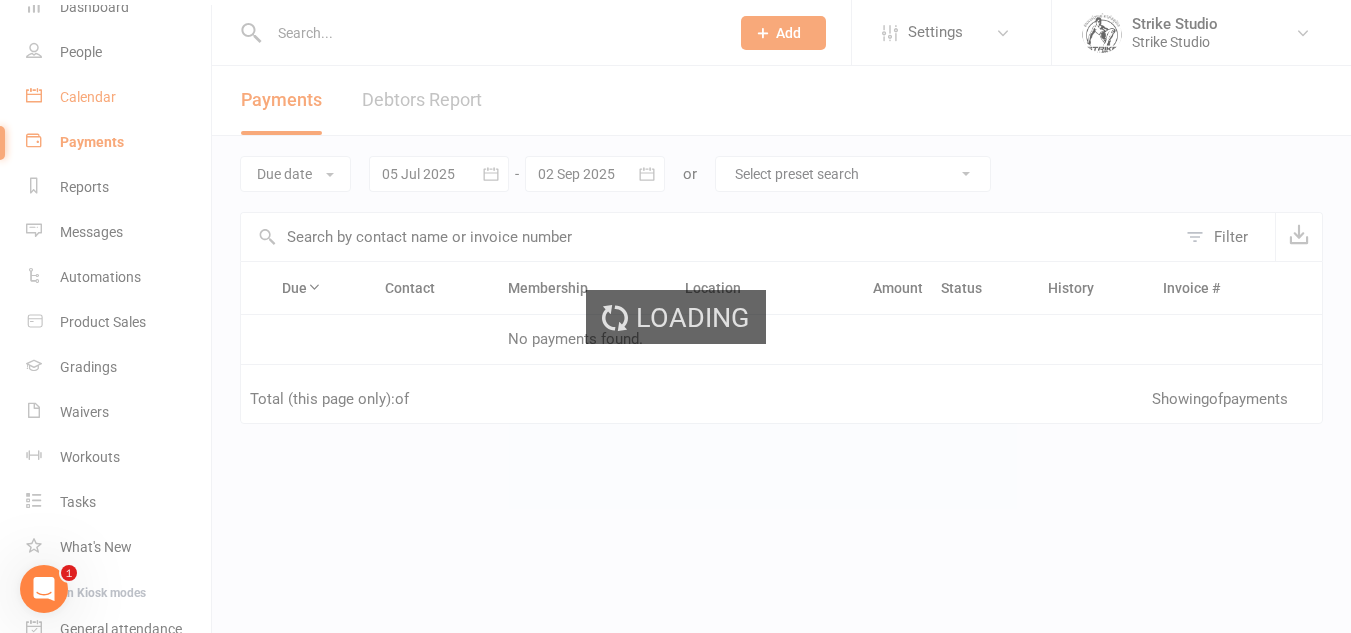 click on "Calendar" at bounding box center (118, 97) 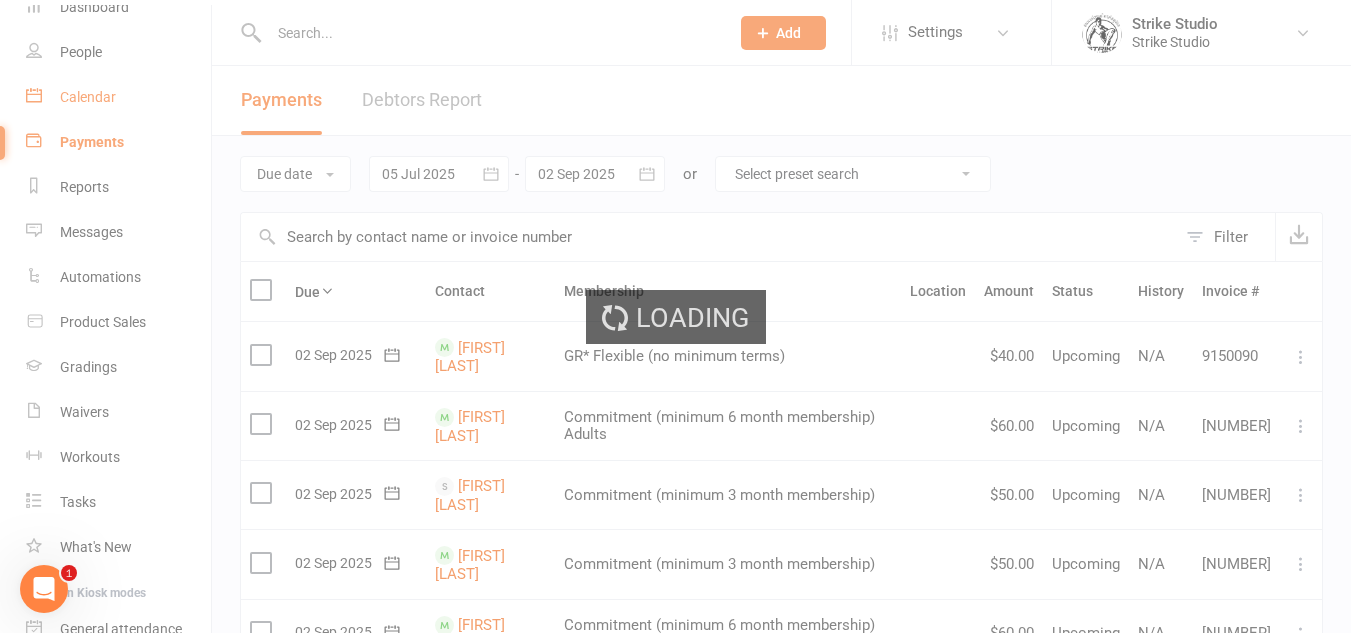 click on "Loading" at bounding box center (675, 316) 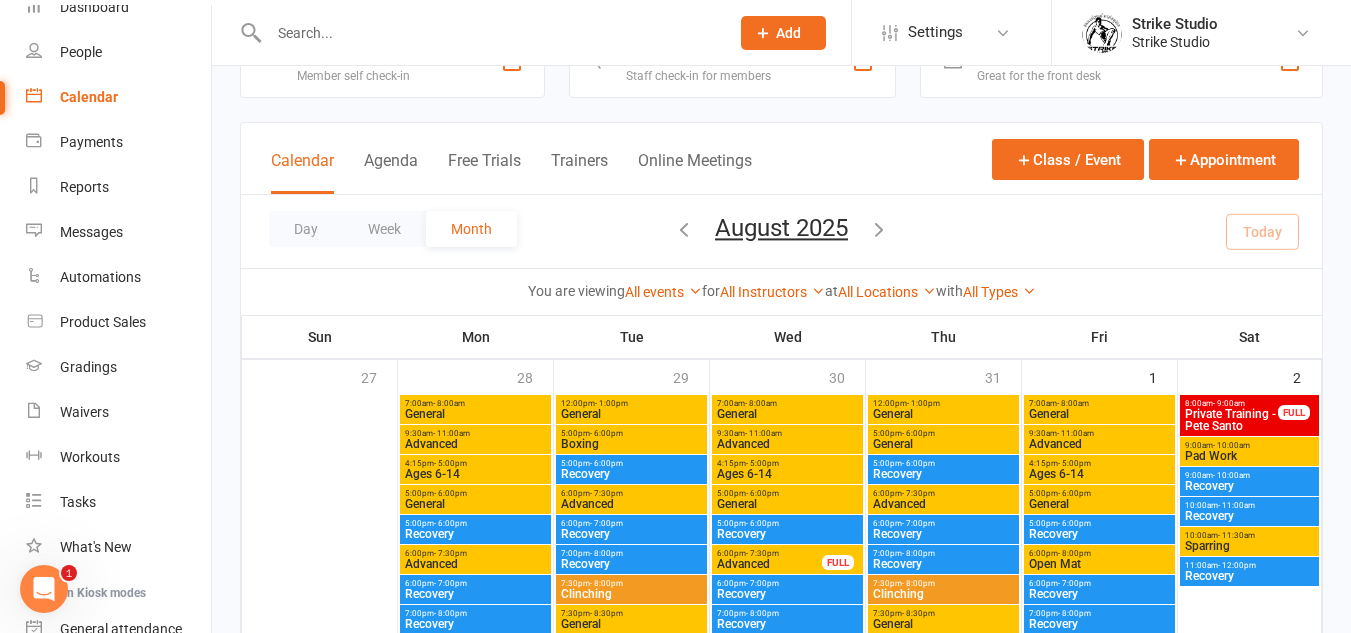 scroll, scrollTop: 100, scrollLeft: 0, axis: vertical 